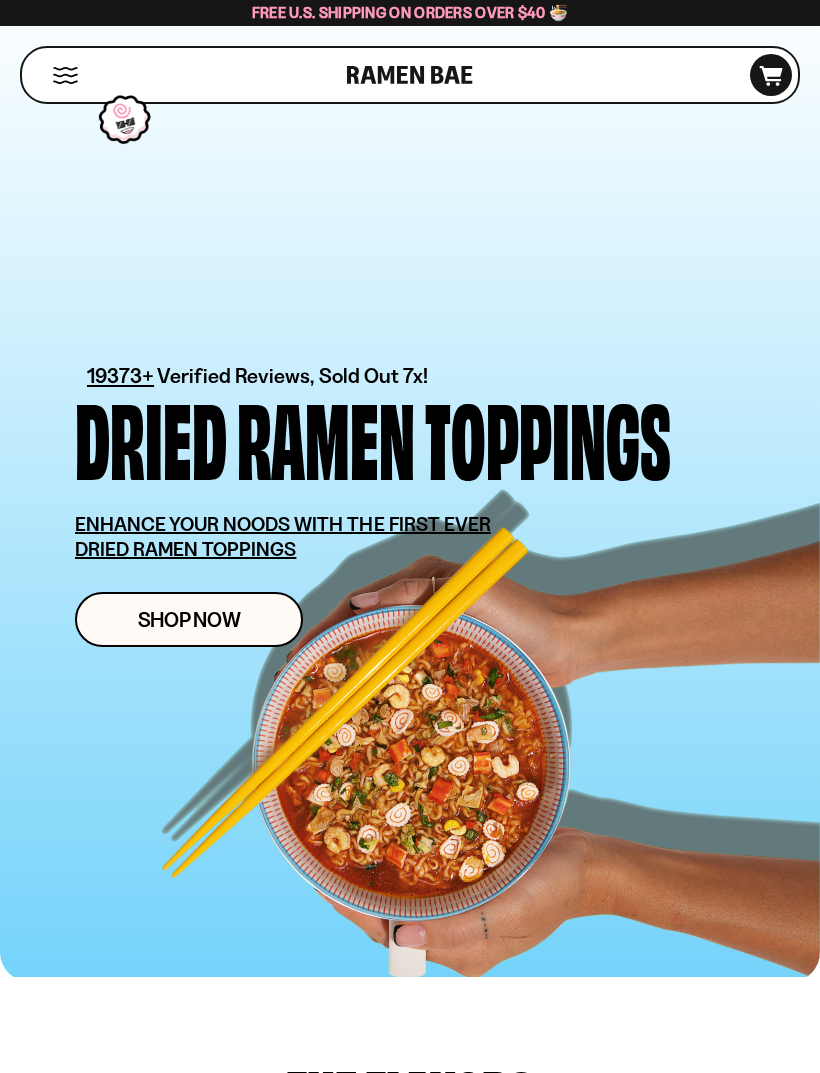 scroll, scrollTop: 0, scrollLeft: 0, axis: both 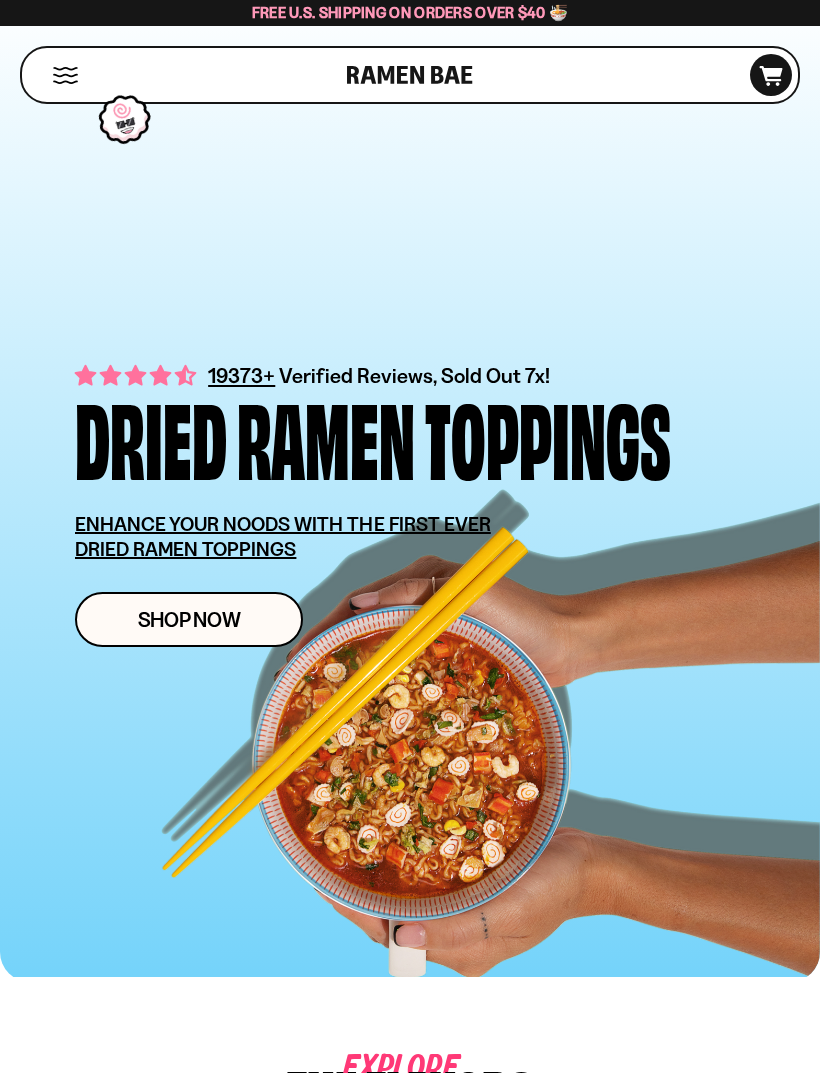 click at bounding box center [65, 75] 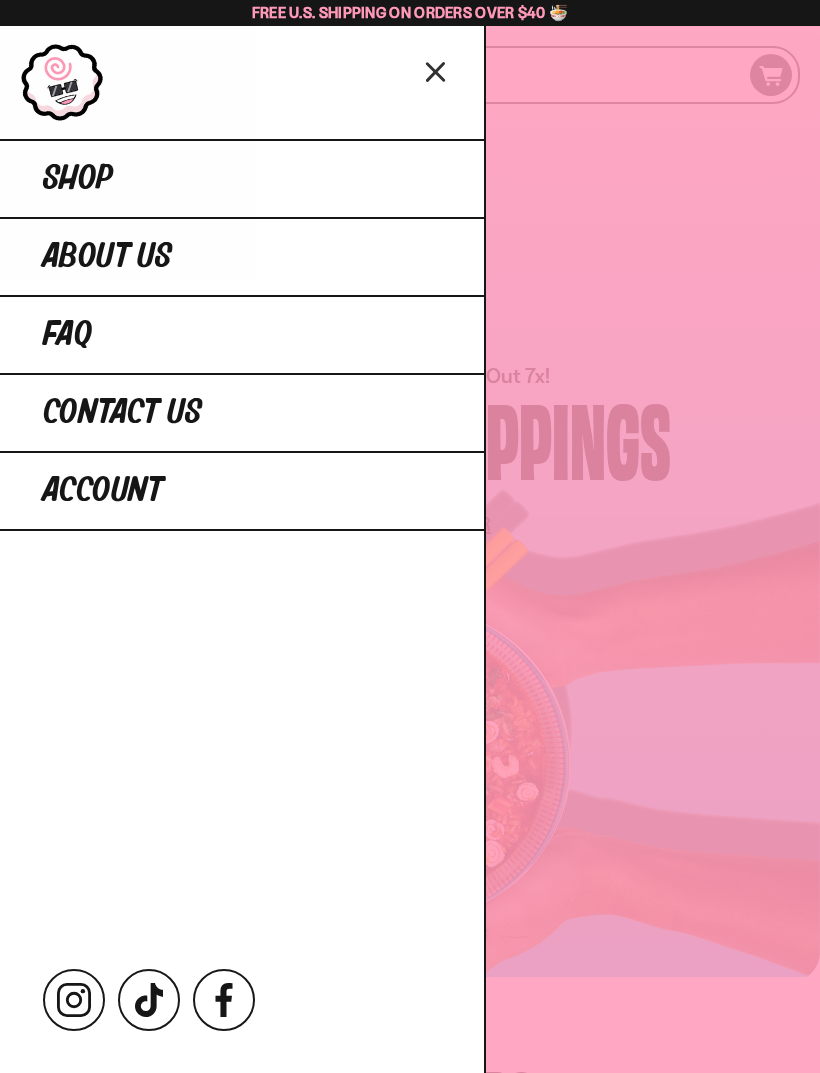 click on "Account" at bounding box center [103, 491] 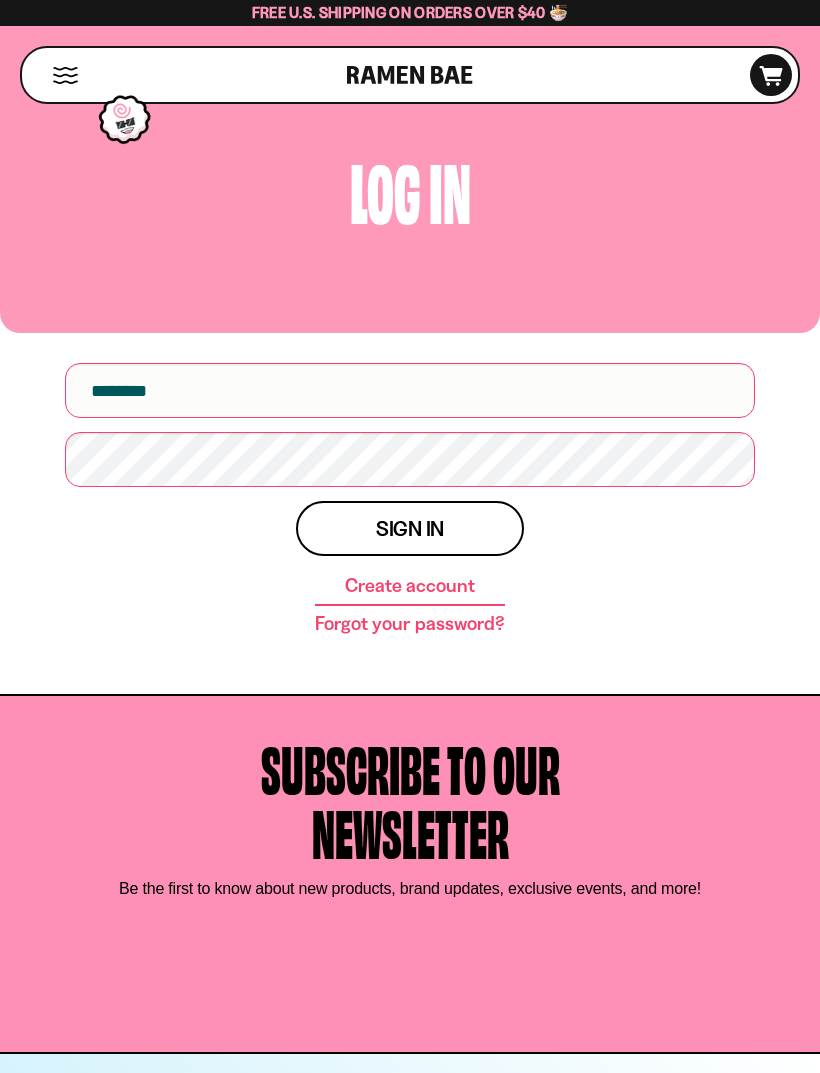 scroll, scrollTop: 0, scrollLeft: 0, axis: both 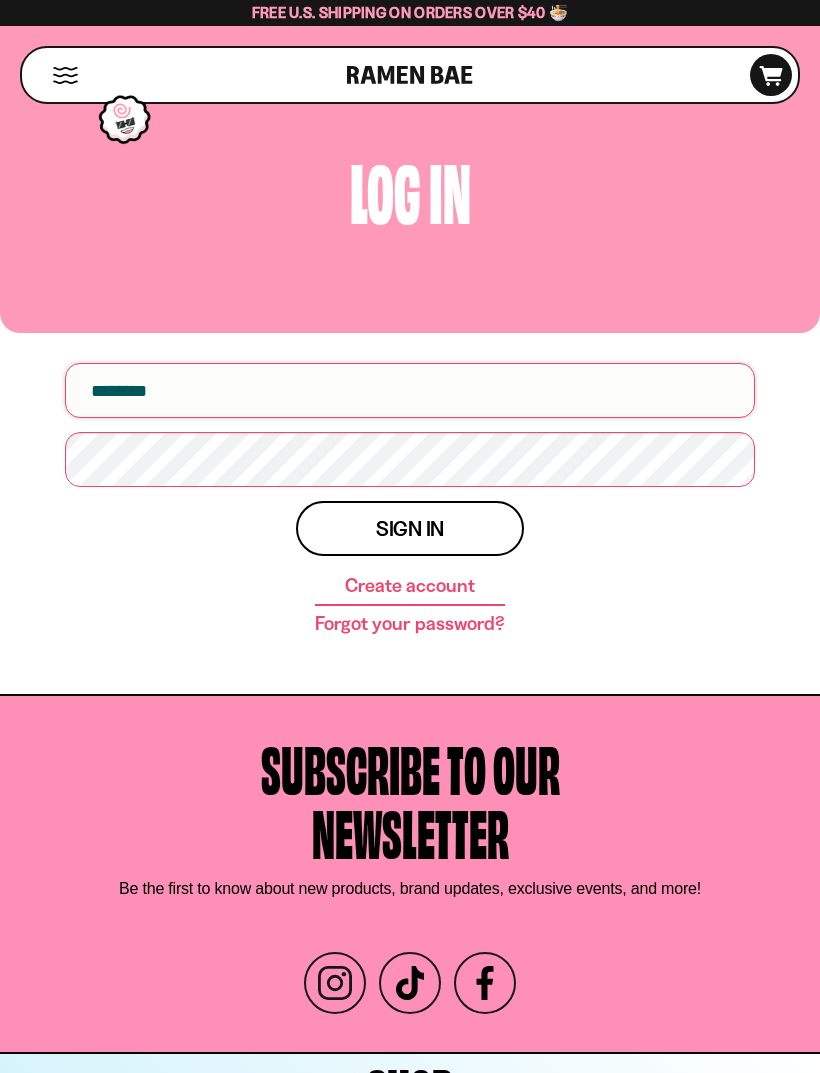 click at bounding box center (410, 390) 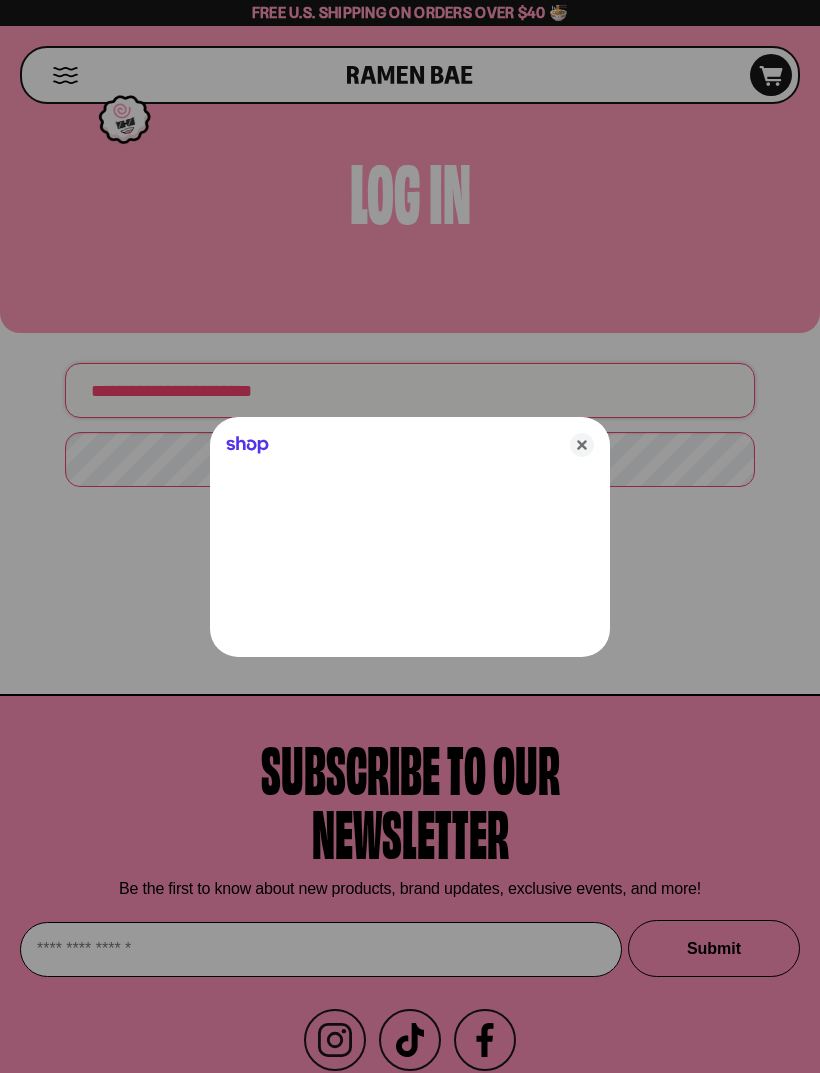 type on "**********" 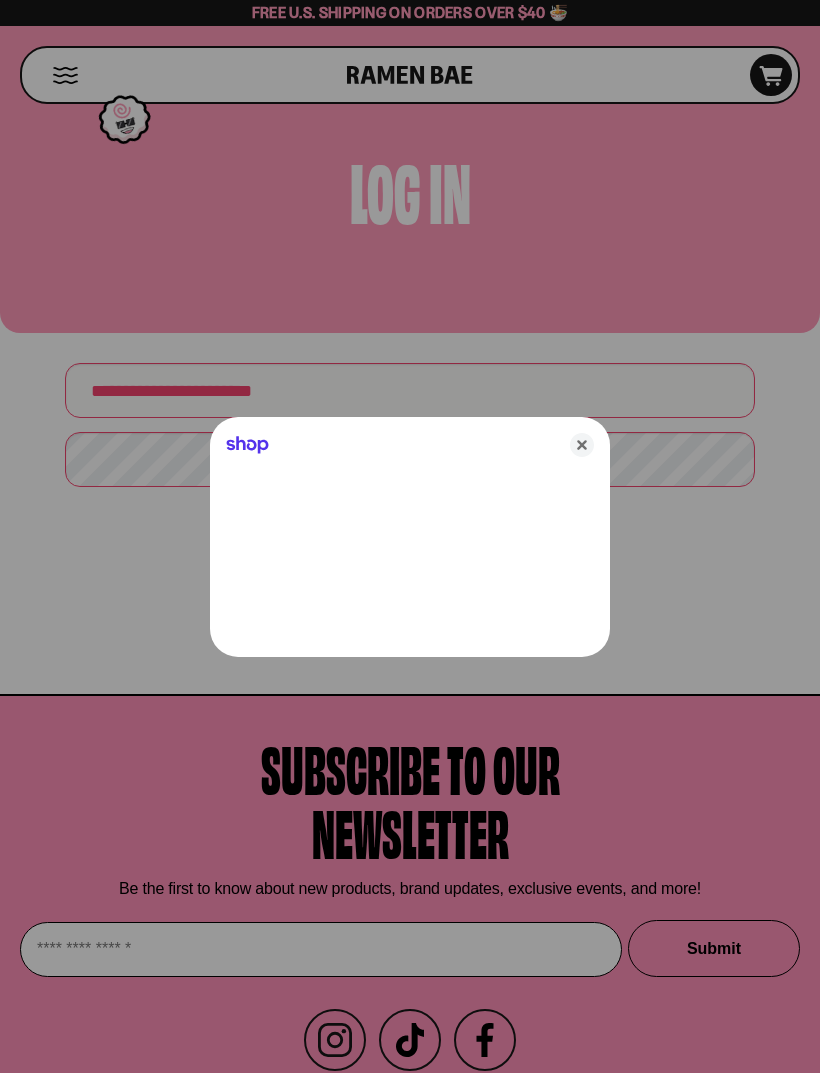 click at bounding box center [410, 536] 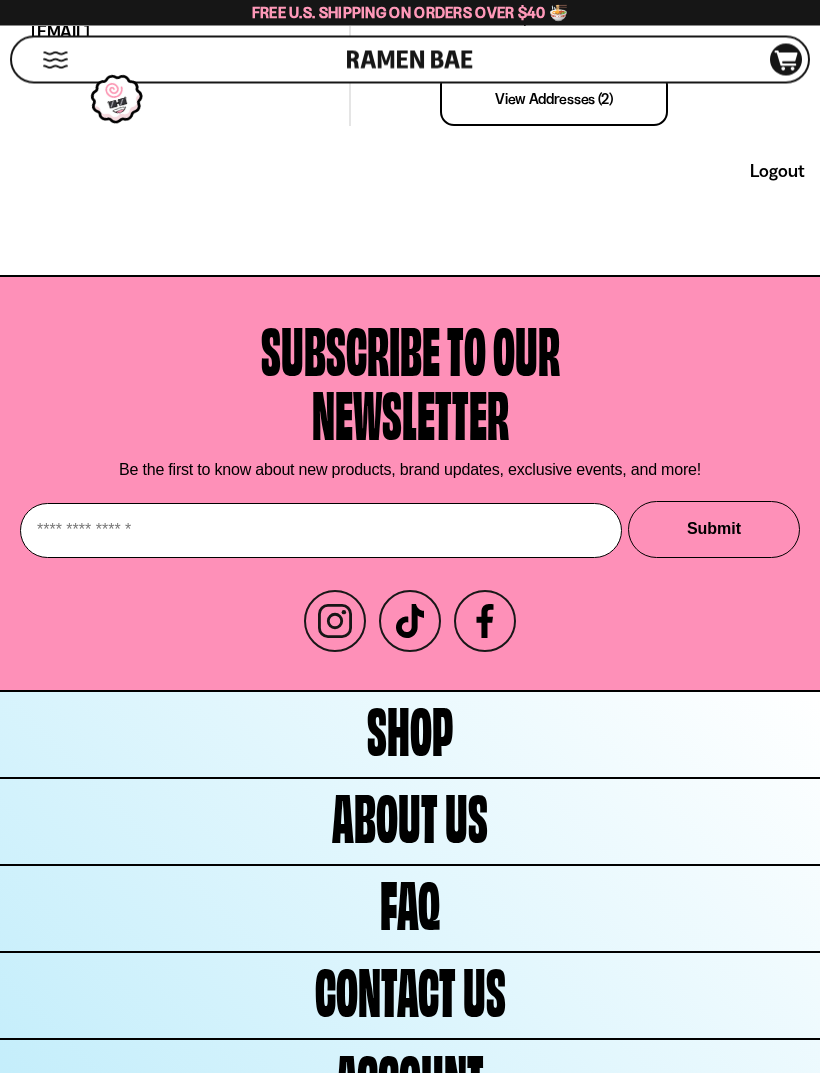 scroll, scrollTop: 734, scrollLeft: 0, axis: vertical 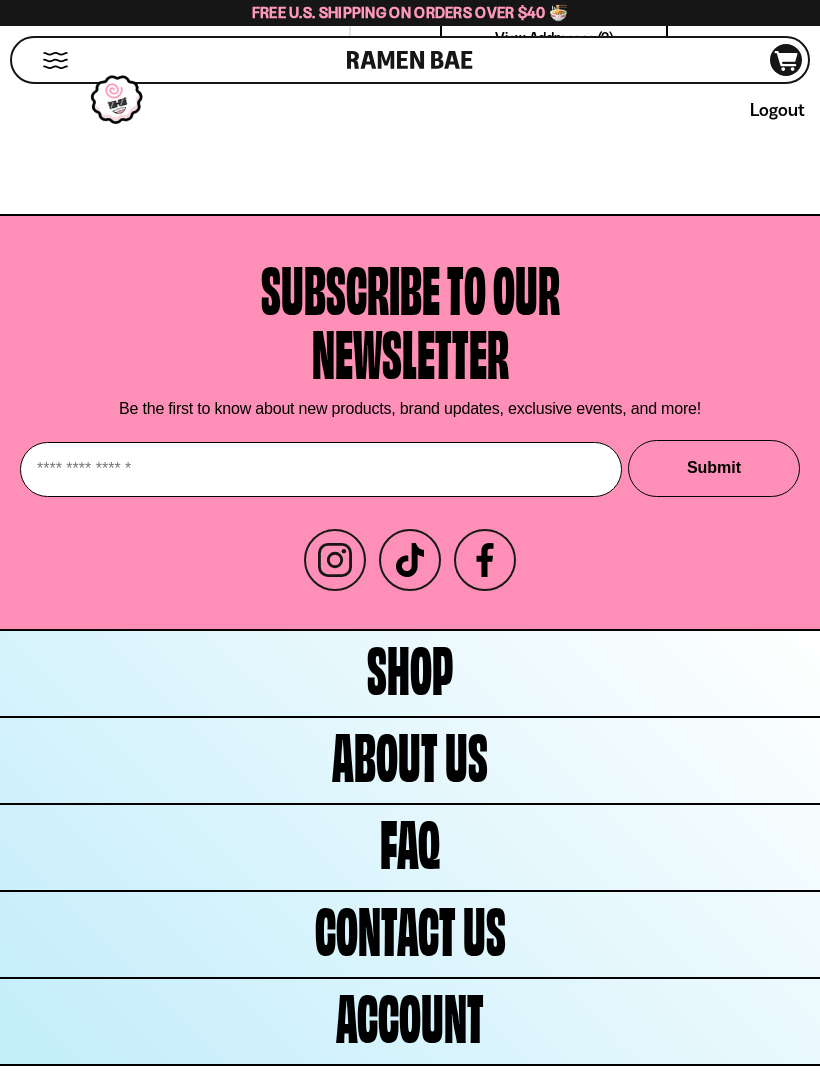 click on "Shop" at bounding box center [410, 673] 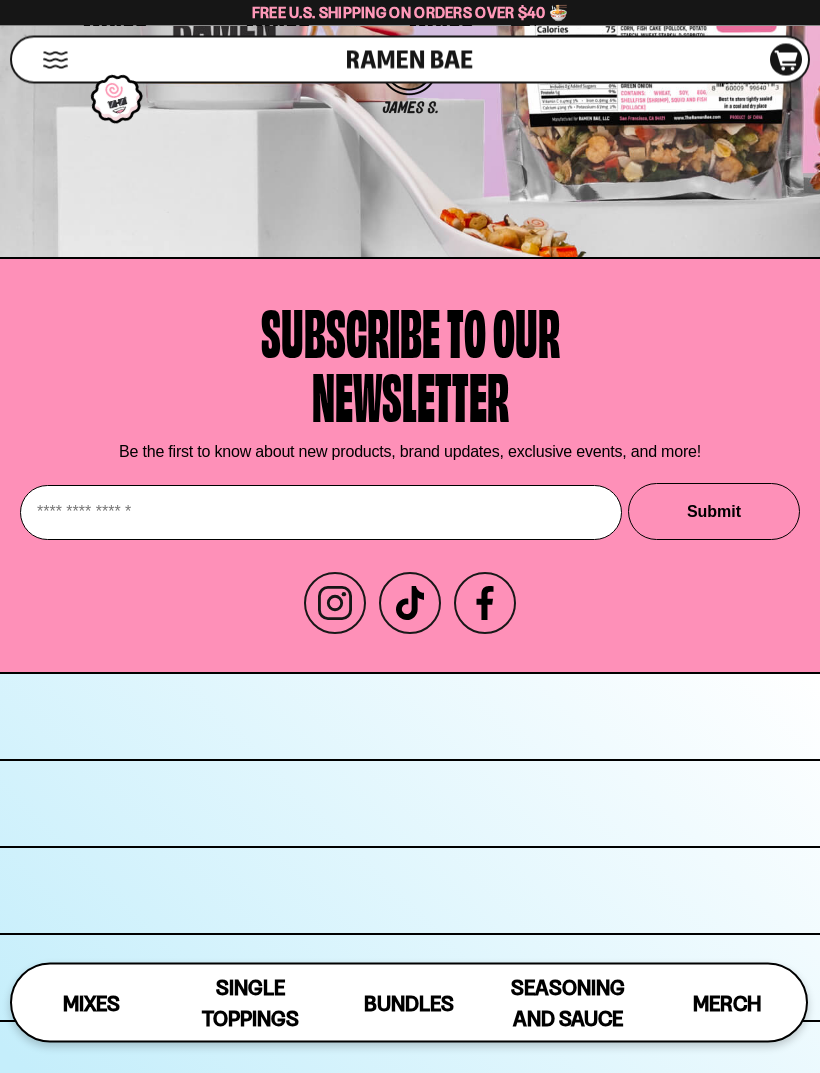 scroll, scrollTop: 10525, scrollLeft: 0, axis: vertical 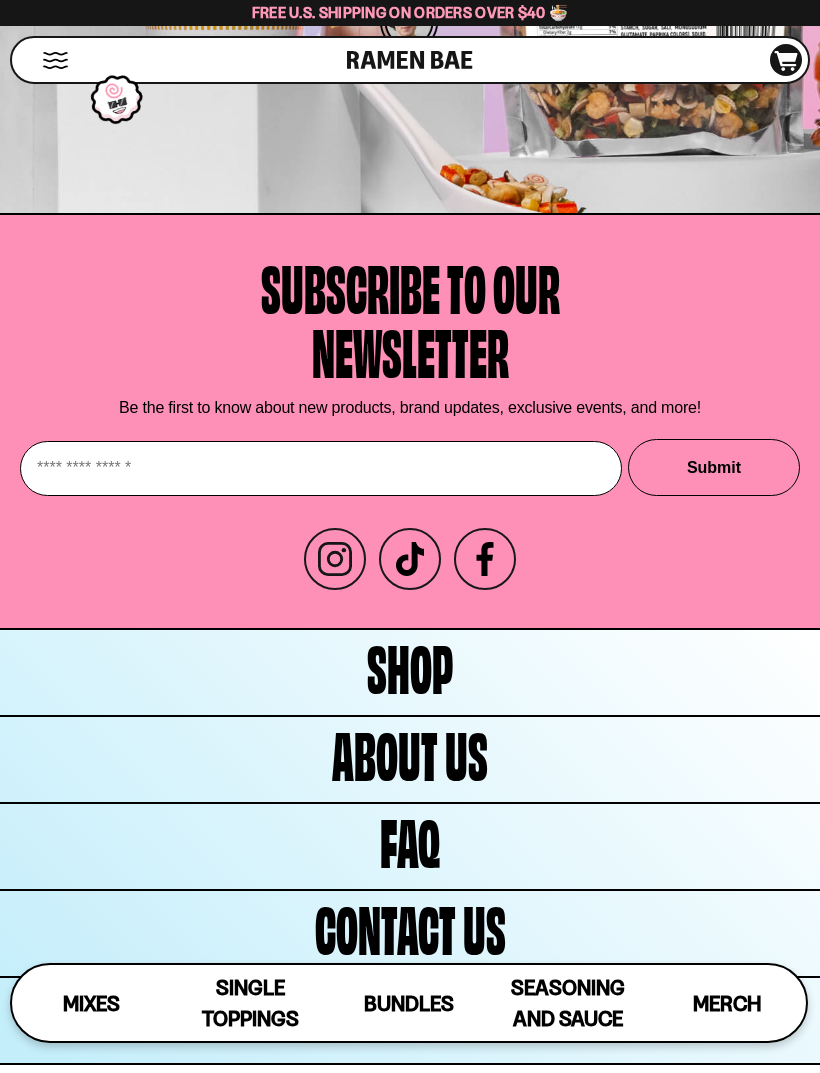 click on "Bundles" at bounding box center (409, 1003) 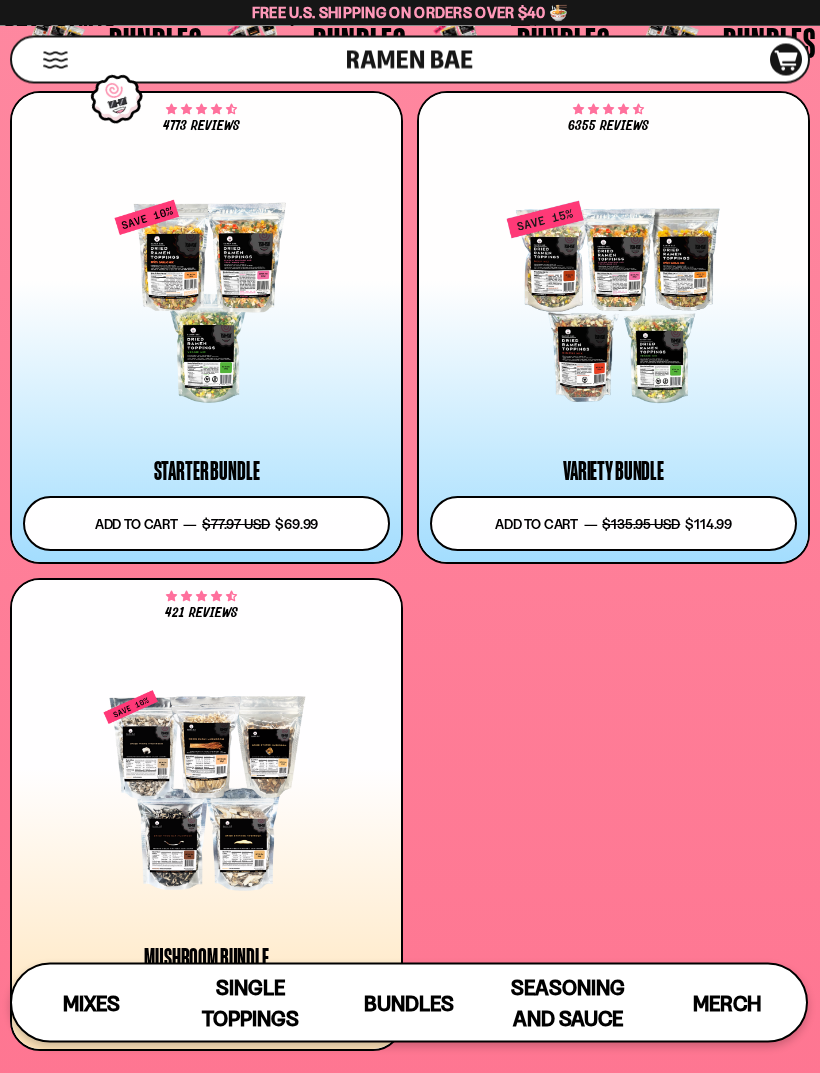 scroll, scrollTop: 7566, scrollLeft: 0, axis: vertical 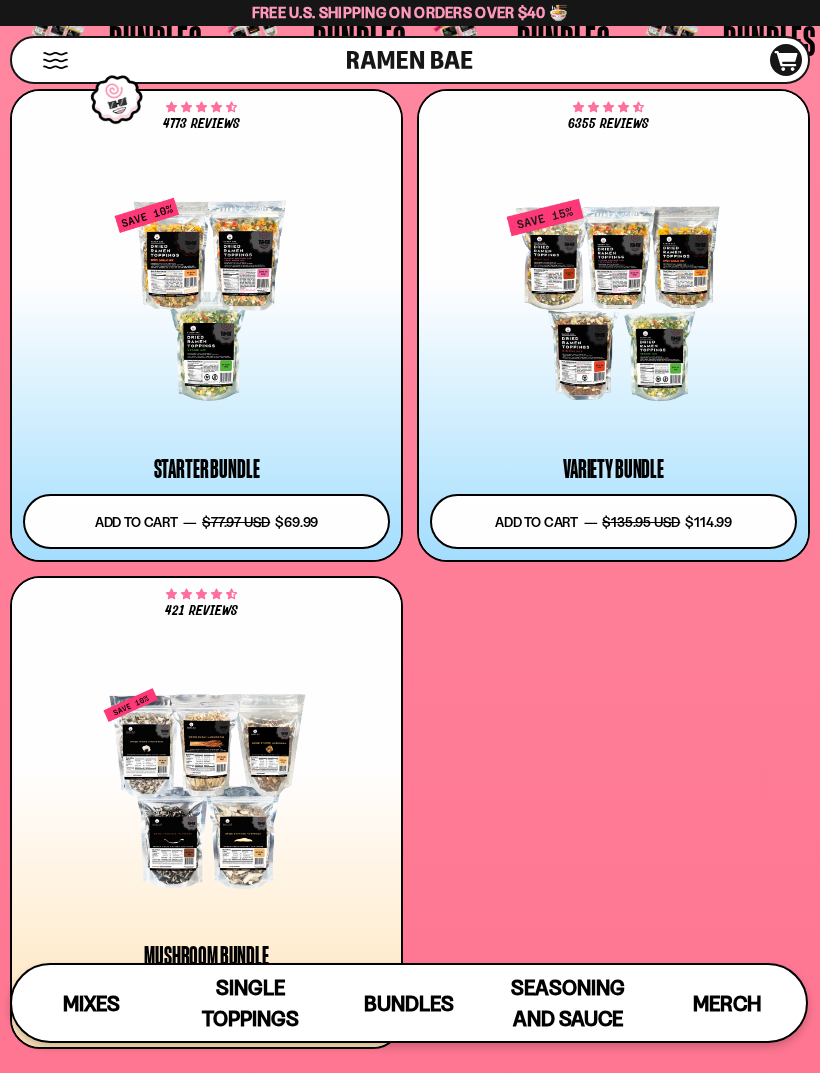 click at bounding box center (613, 299) 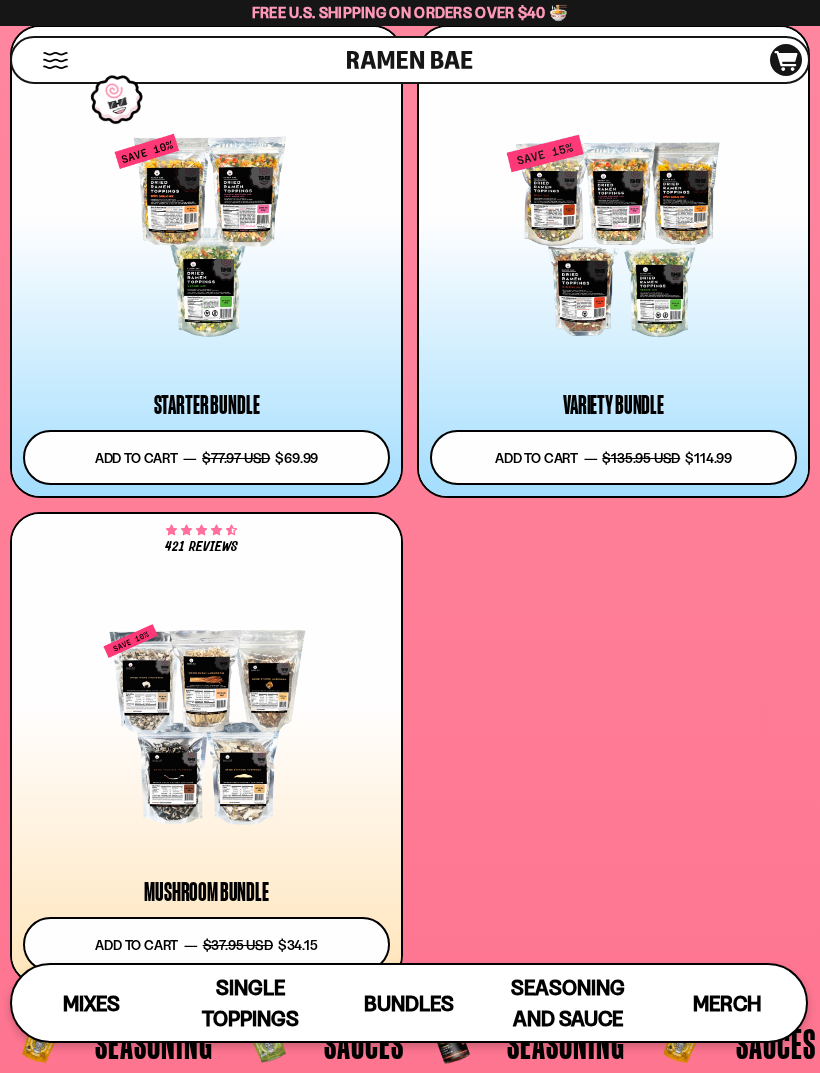 click at bounding box center (206, 235) 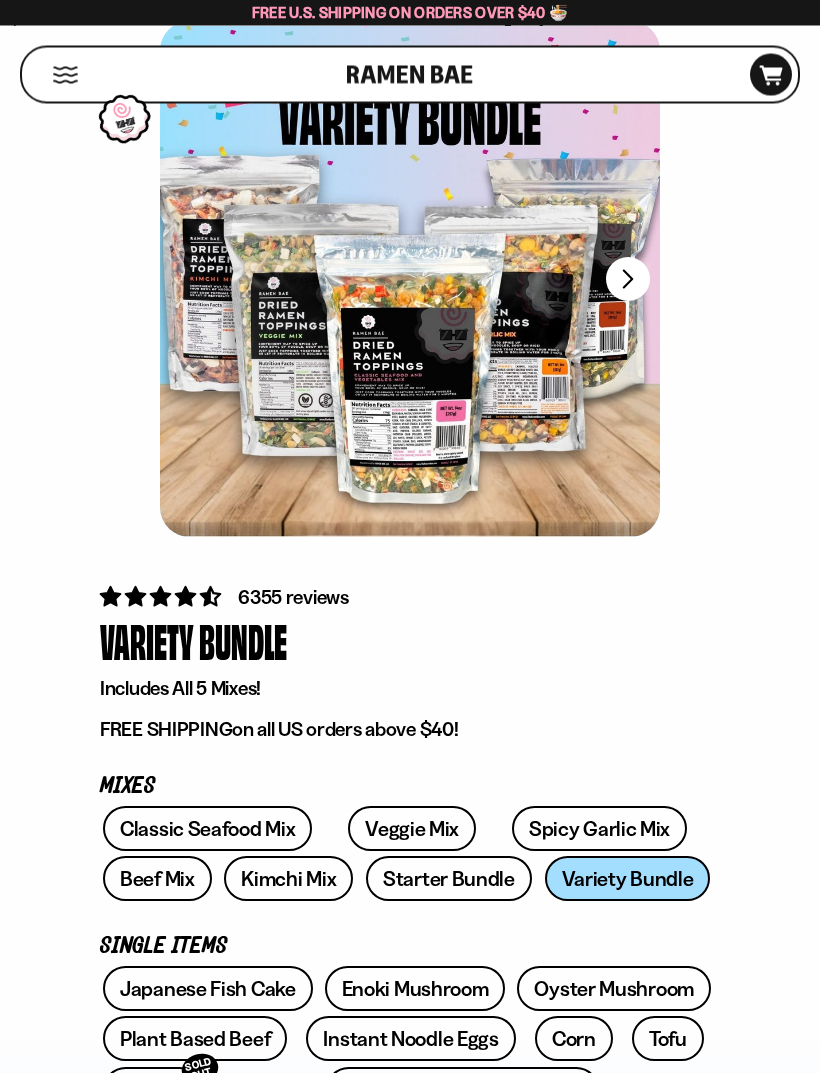 scroll, scrollTop: 0, scrollLeft: 0, axis: both 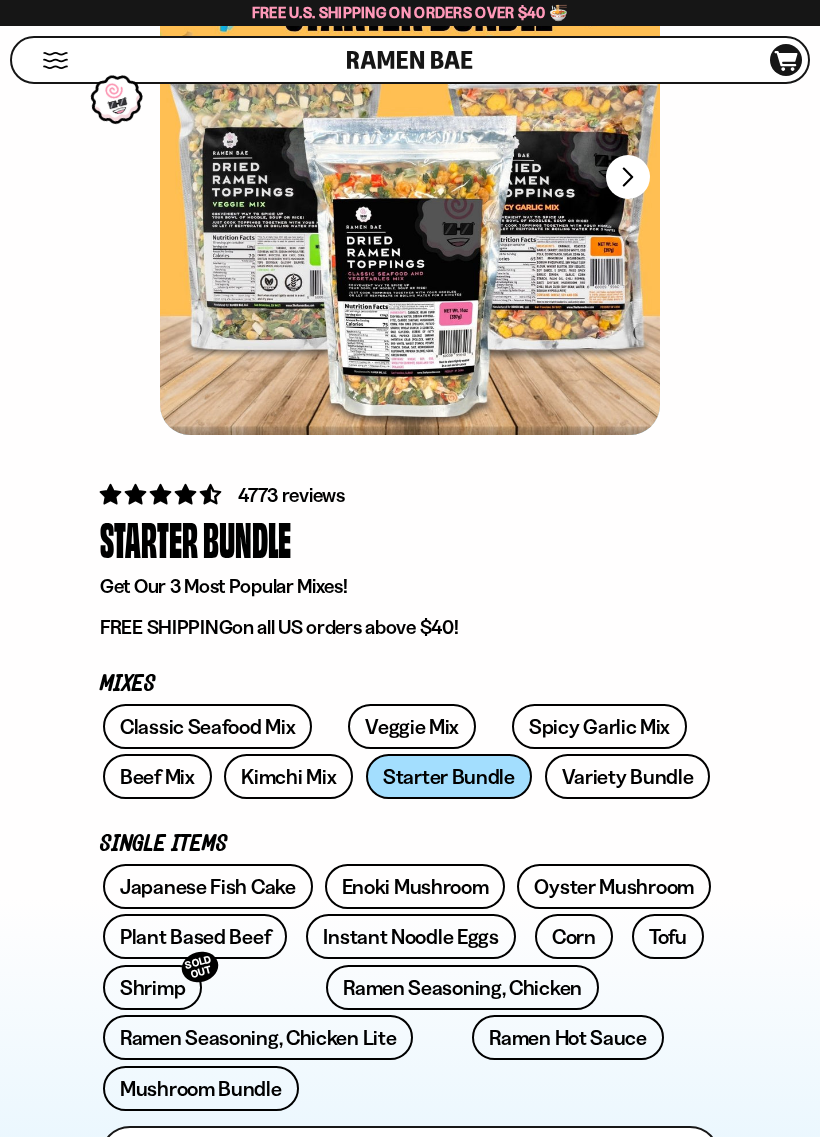 click on "Shop" at bounding box center (182, 60) 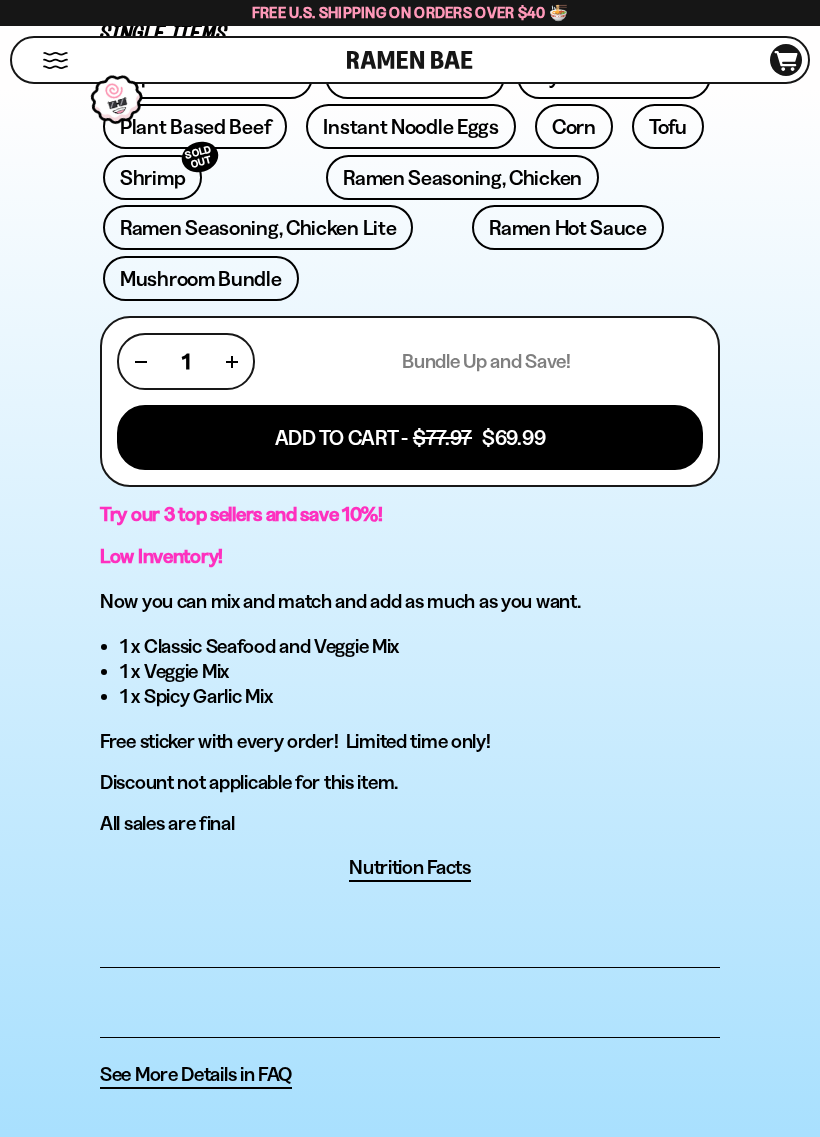 scroll, scrollTop: 0, scrollLeft: 0, axis: both 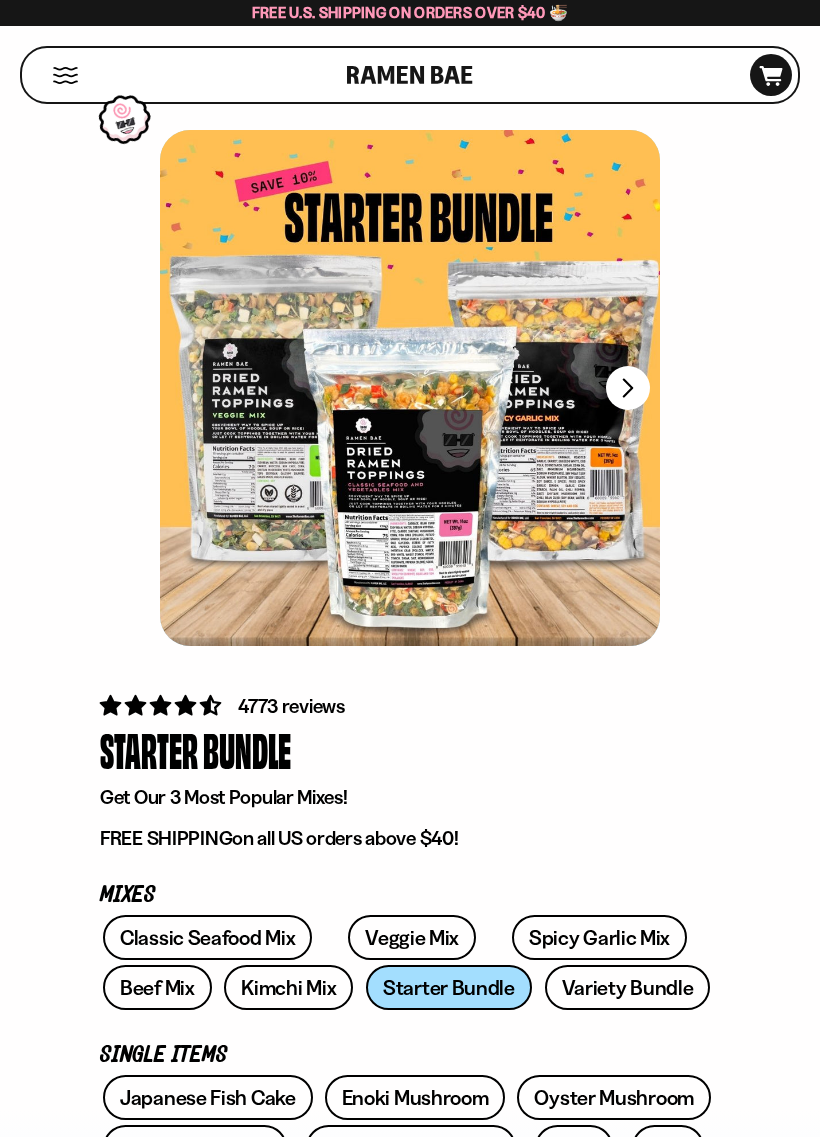 click at bounding box center [65, 75] 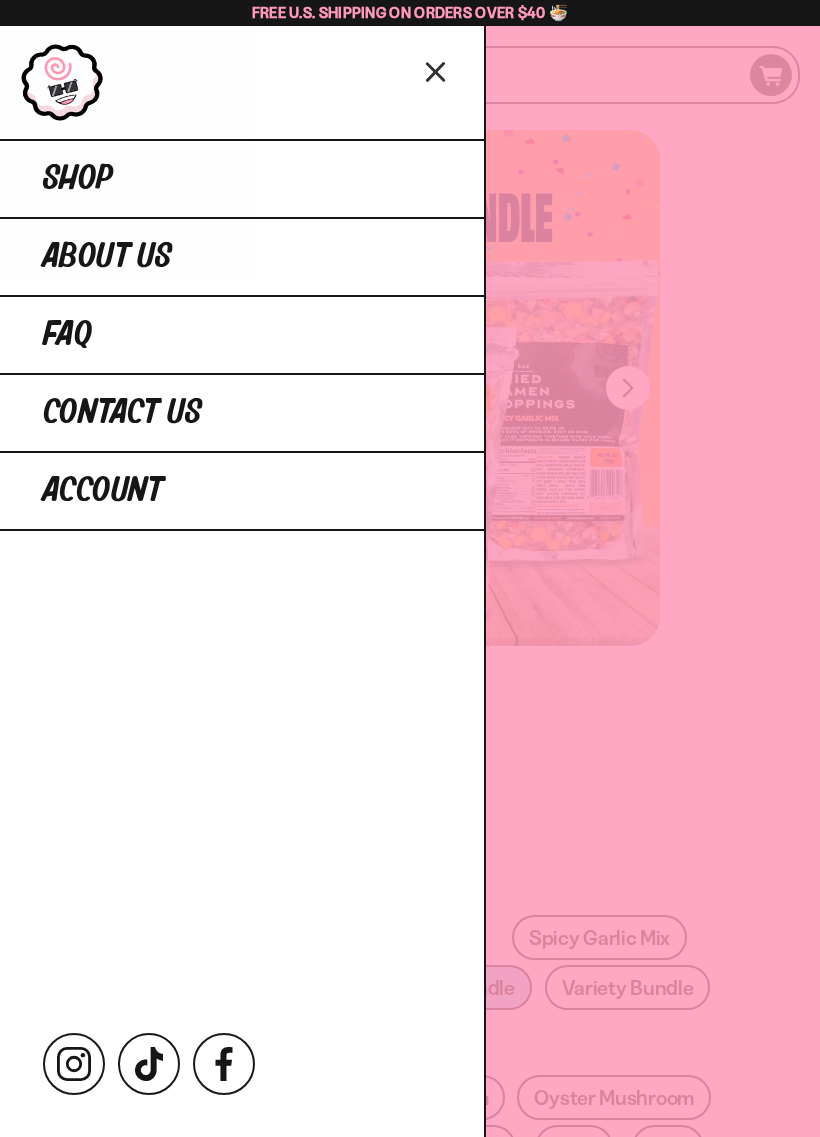 click on "Shop" at bounding box center (242, 178) 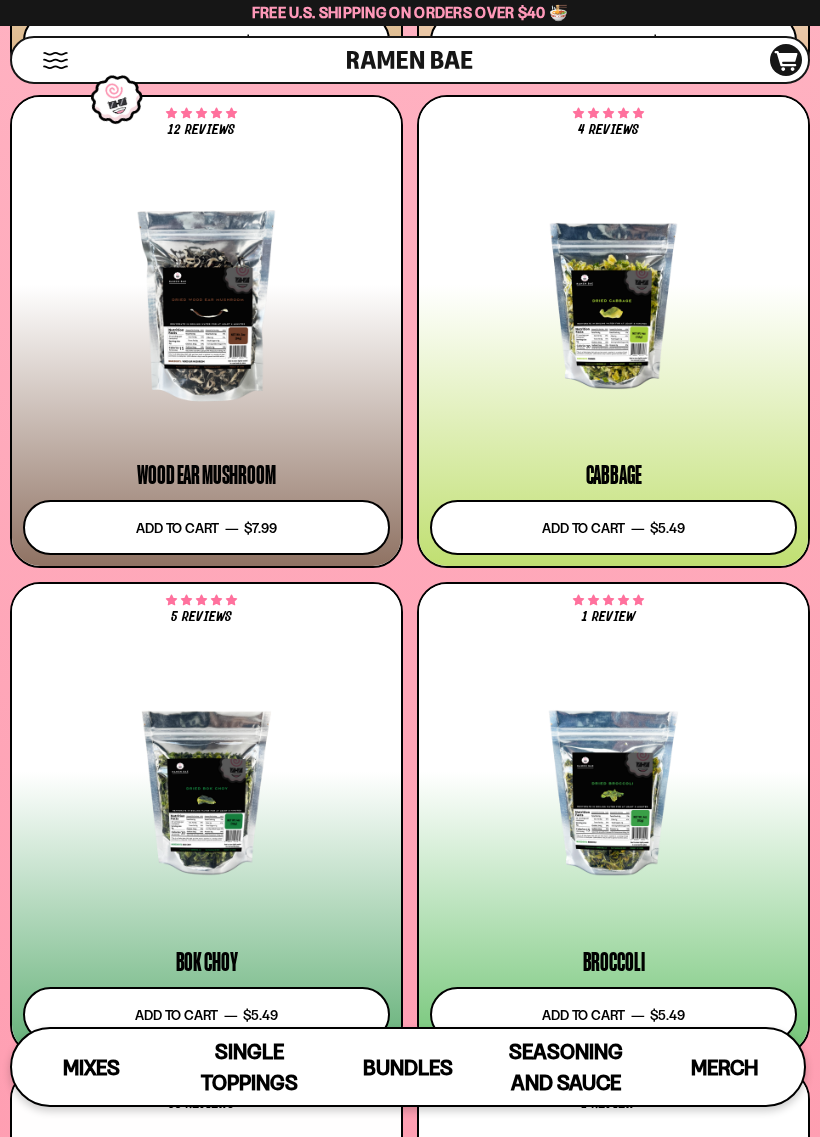 scroll, scrollTop: 5038, scrollLeft: 0, axis: vertical 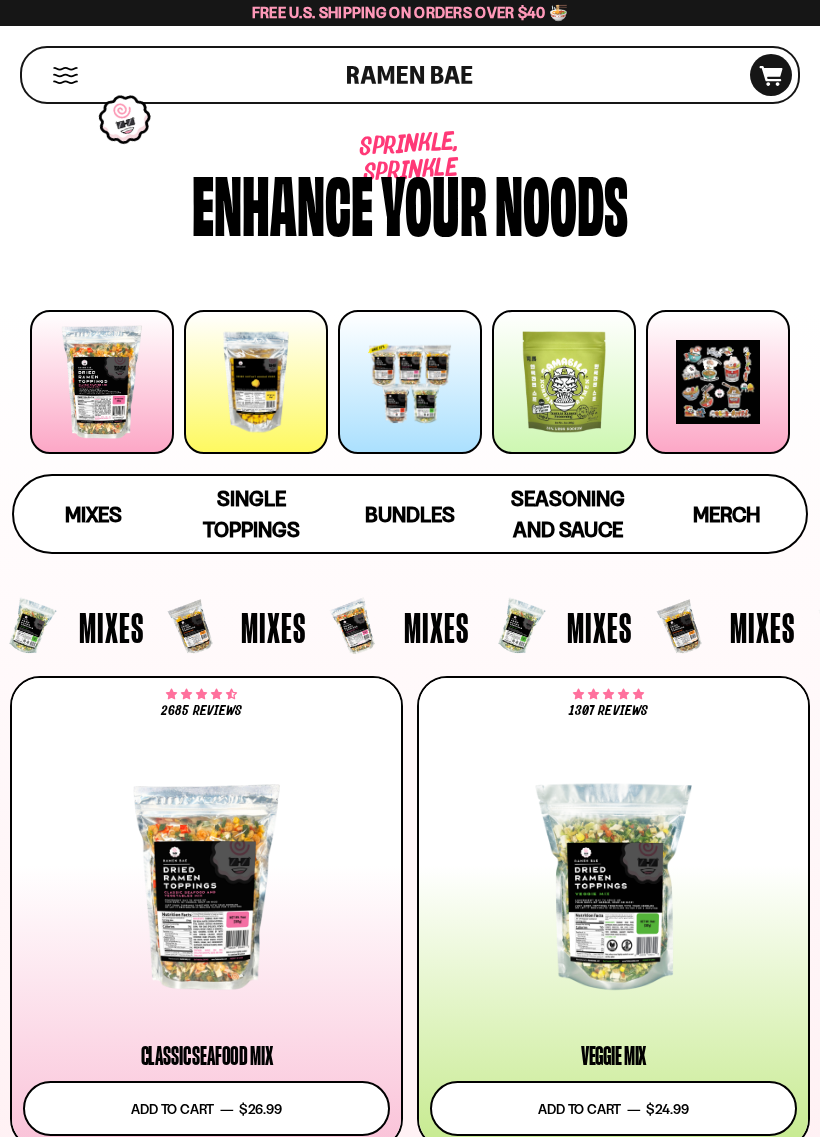 click on "Bundles" at bounding box center [410, 514] 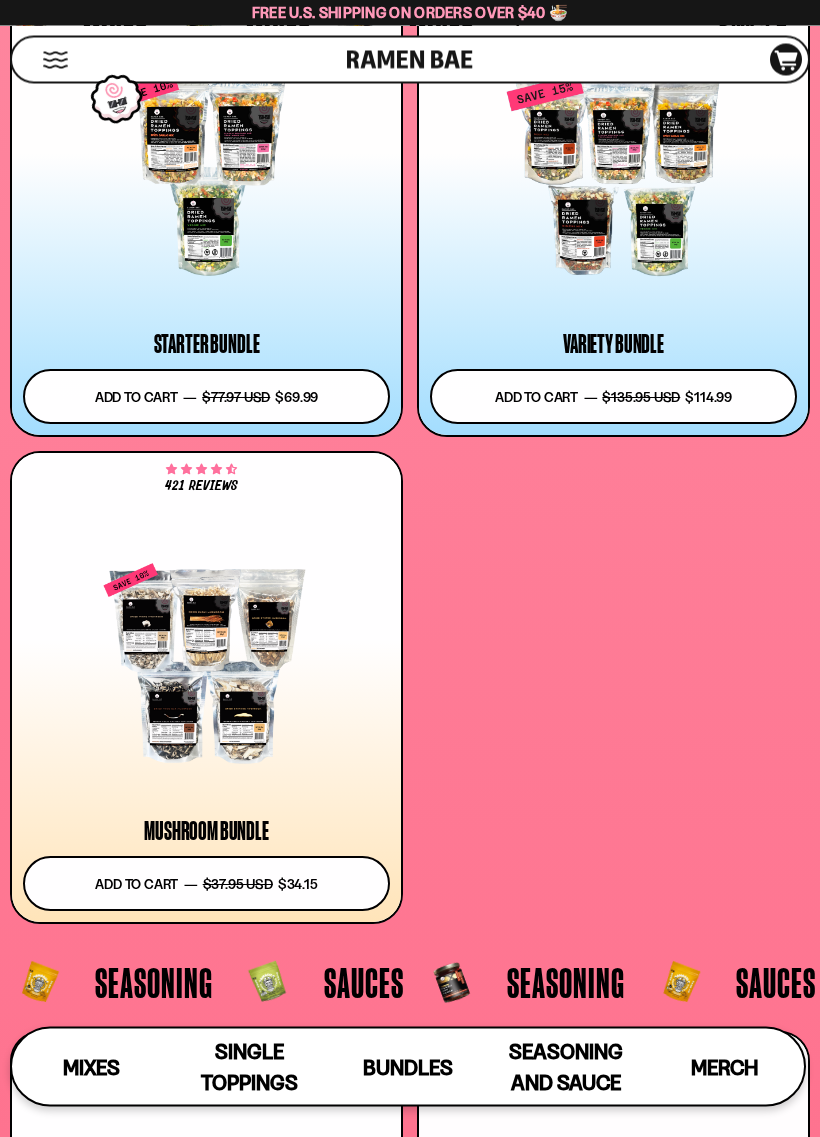 scroll, scrollTop: 7685, scrollLeft: 0, axis: vertical 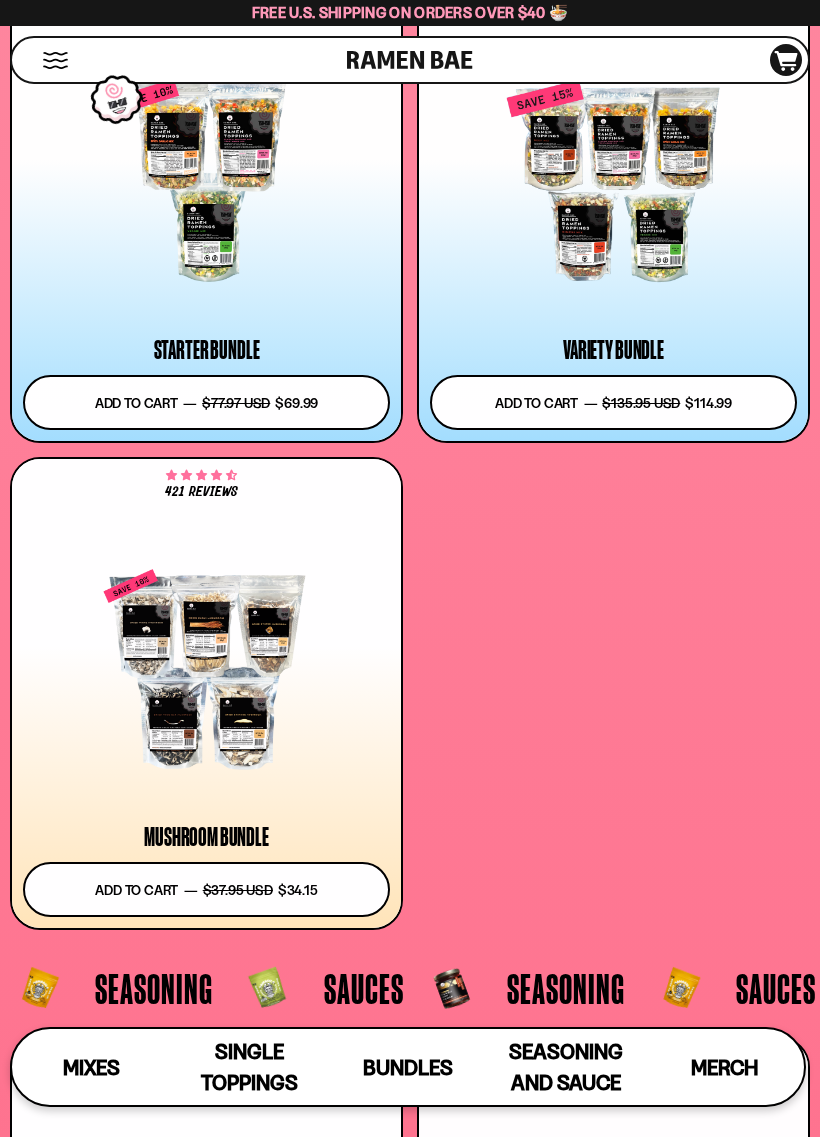 click at bounding box center (206, 667) 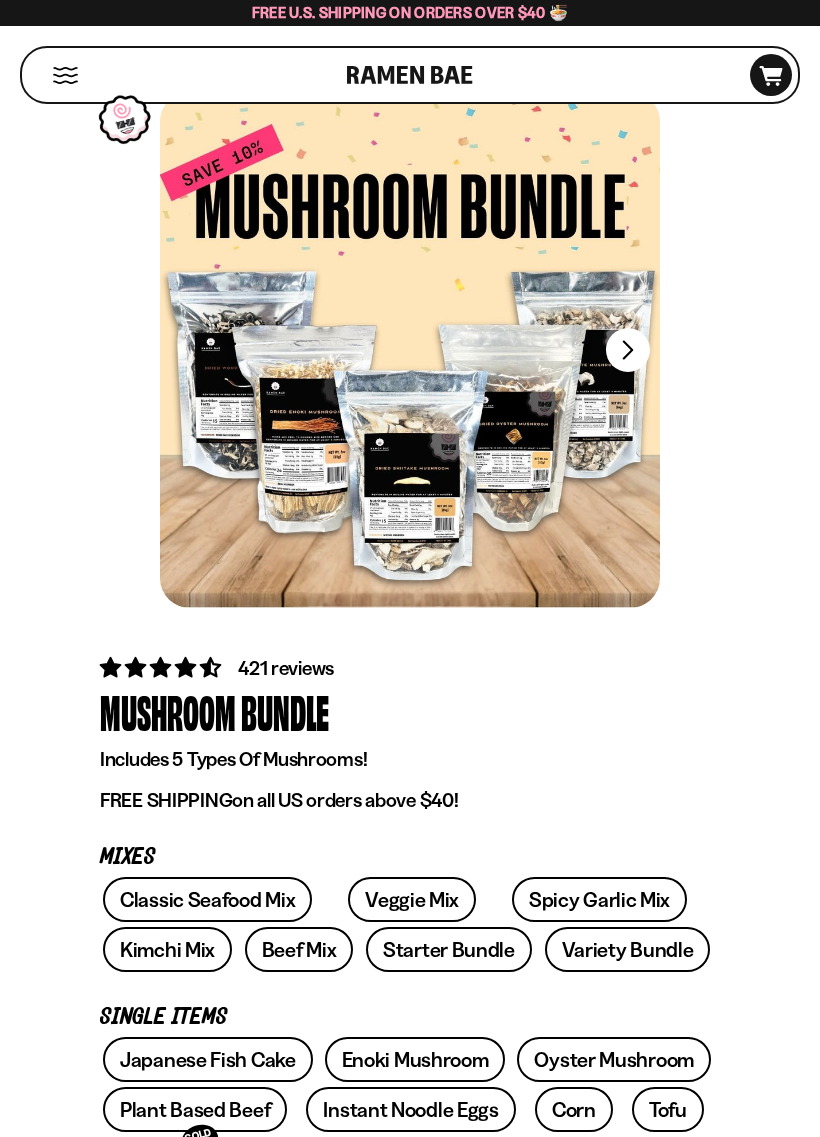 scroll, scrollTop: 0, scrollLeft: 0, axis: both 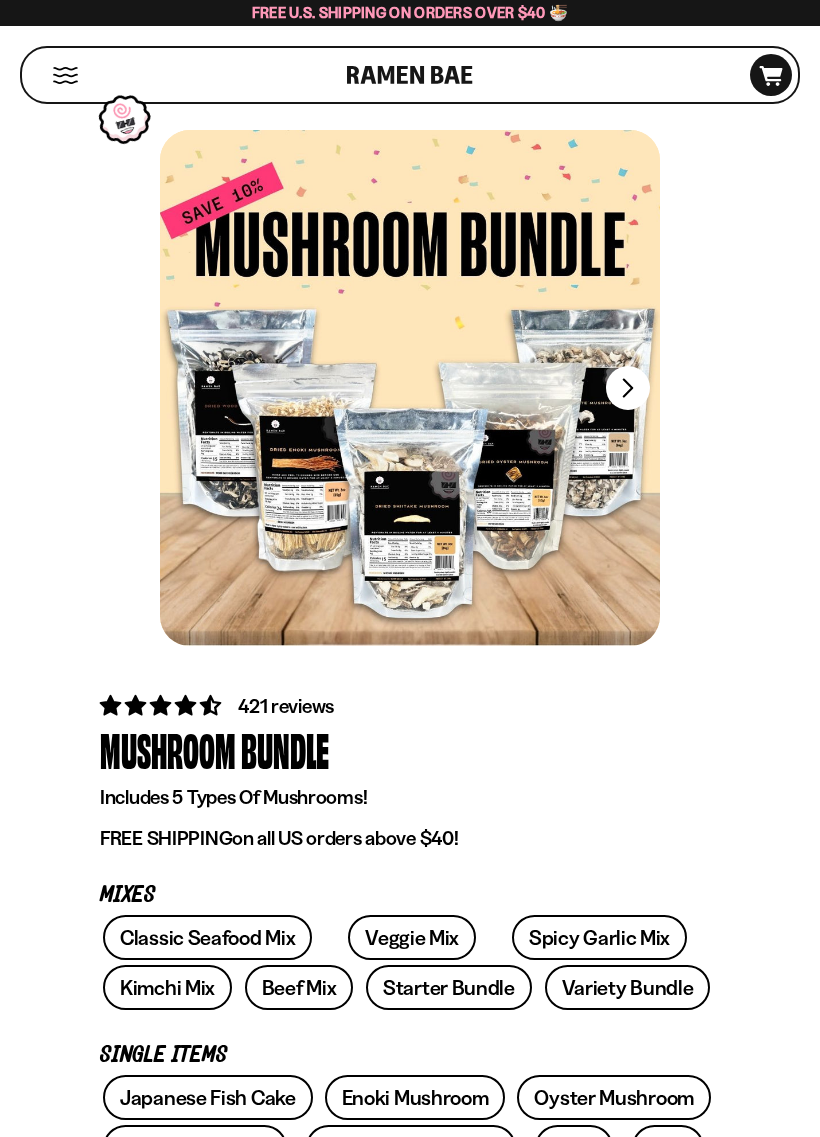 click on "FADCB6FD-DFAB-4417-9F21-029242090B77                                                       FADCB6FD-DFAB-4417-9F21-029242090B77" at bounding box center (410, 403) 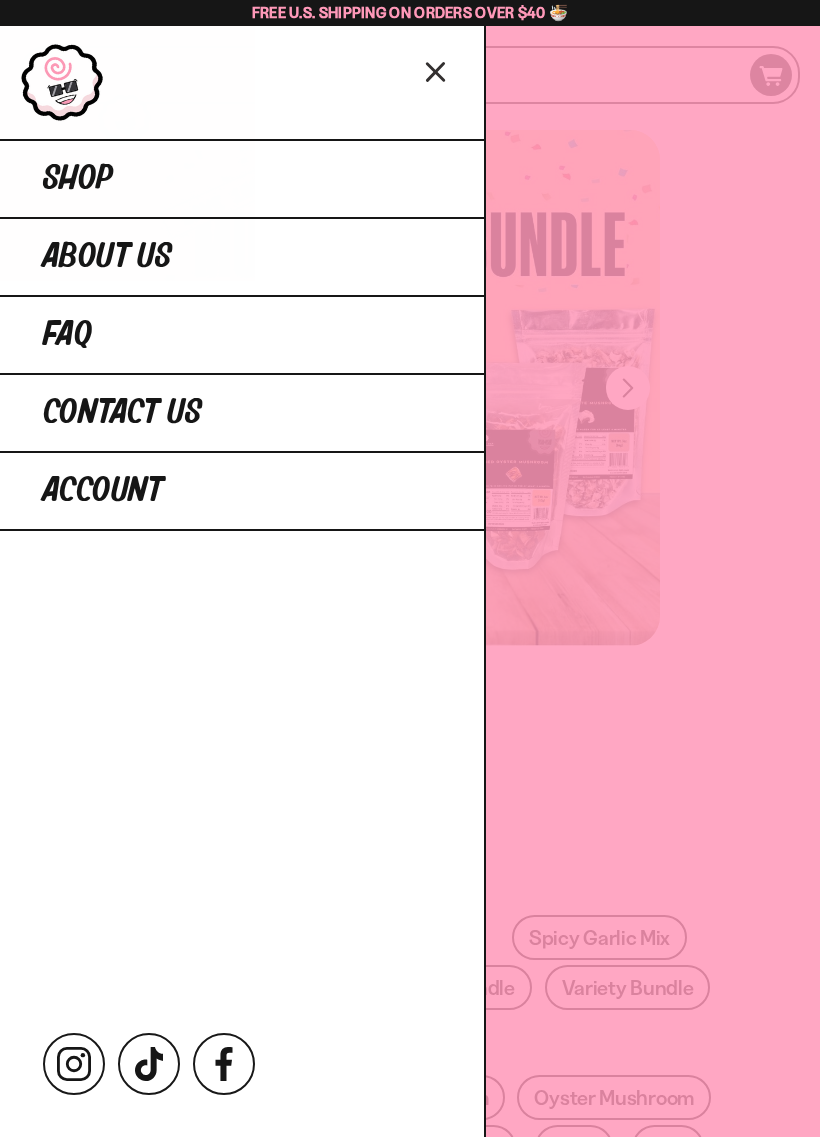 click on "Shop" at bounding box center [242, 178] 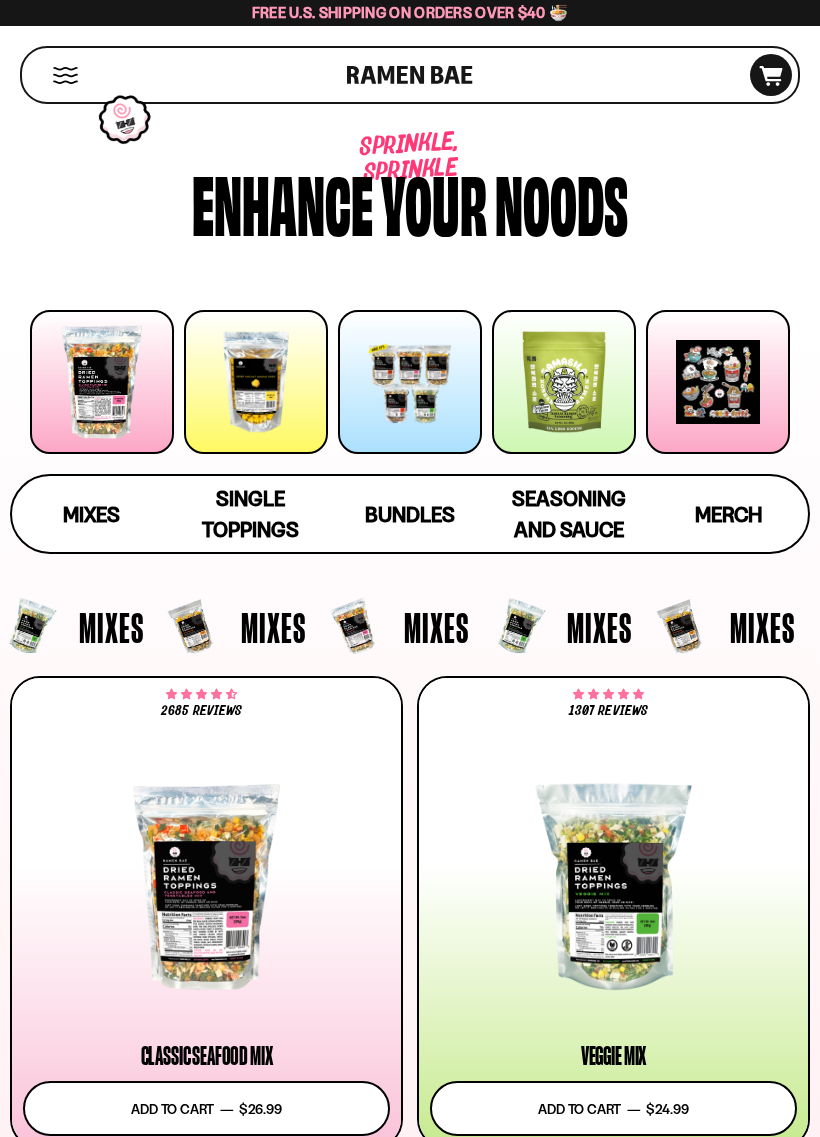 scroll, scrollTop: 0, scrollLeft: 0, axis: both 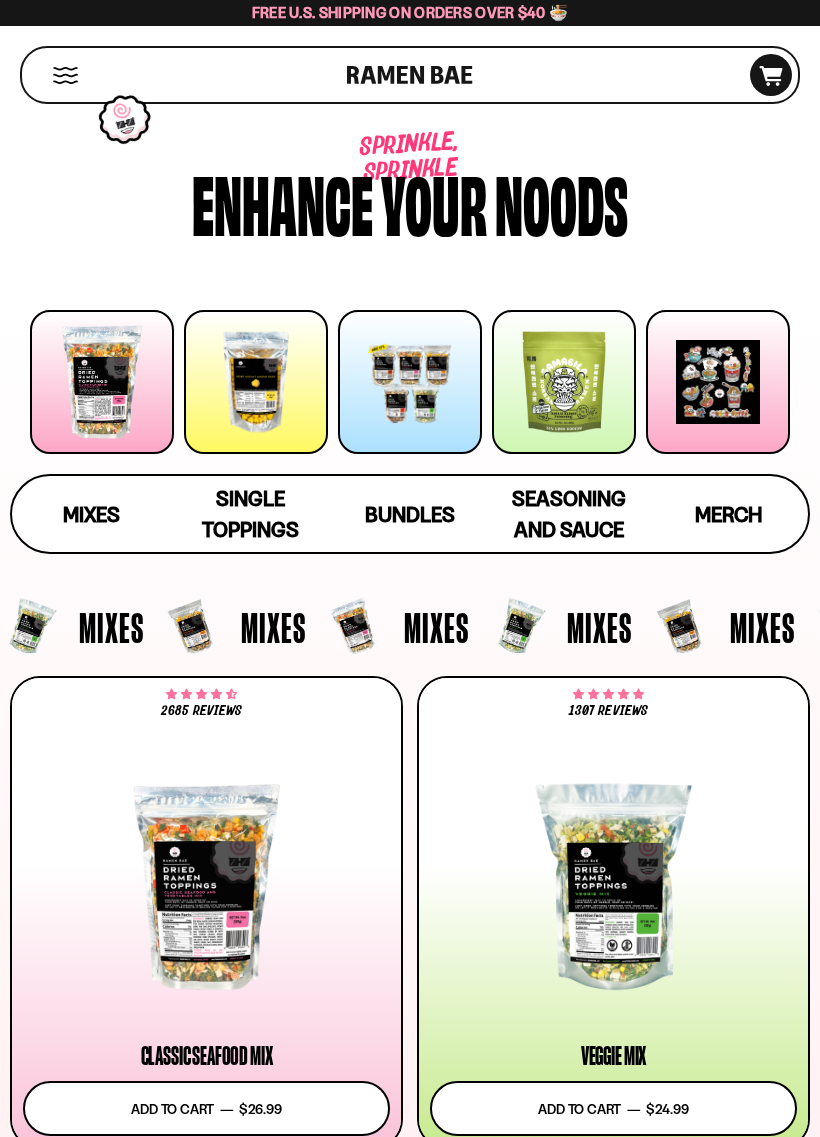 click on "Mixes" at bounding box center (91, 514) 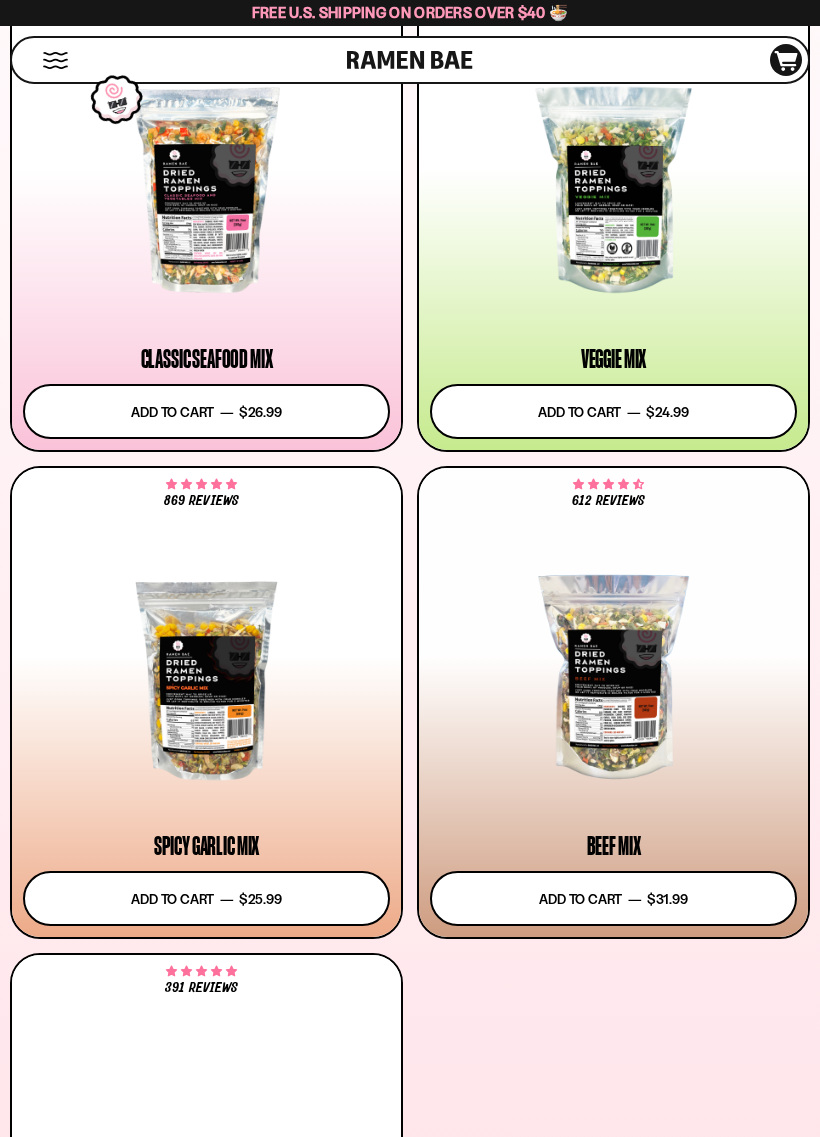 scroll, scrollTop: 676, scrollLeft: 0, axis: vertical 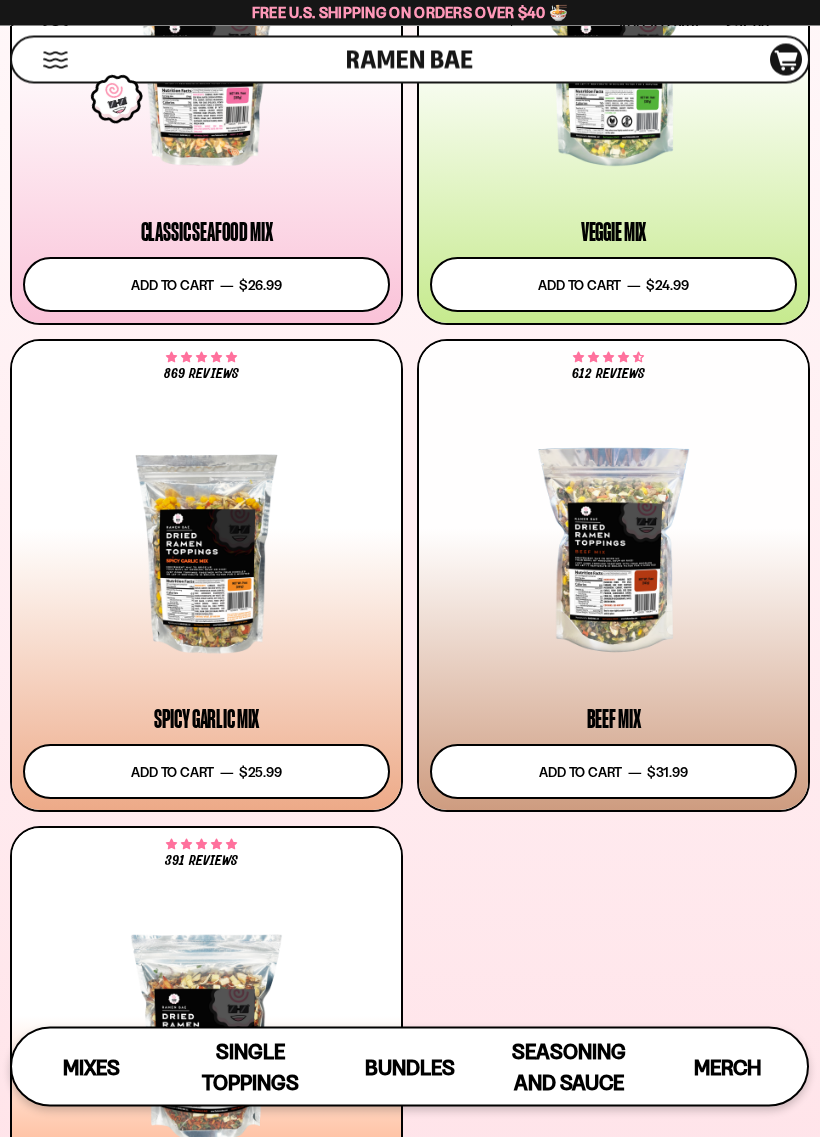click on "Add to cart
Add
—
Regular price
$25.99
Regular price
Sale price
$25.99
Unit price
/
per" at bounding box center (206, 772) 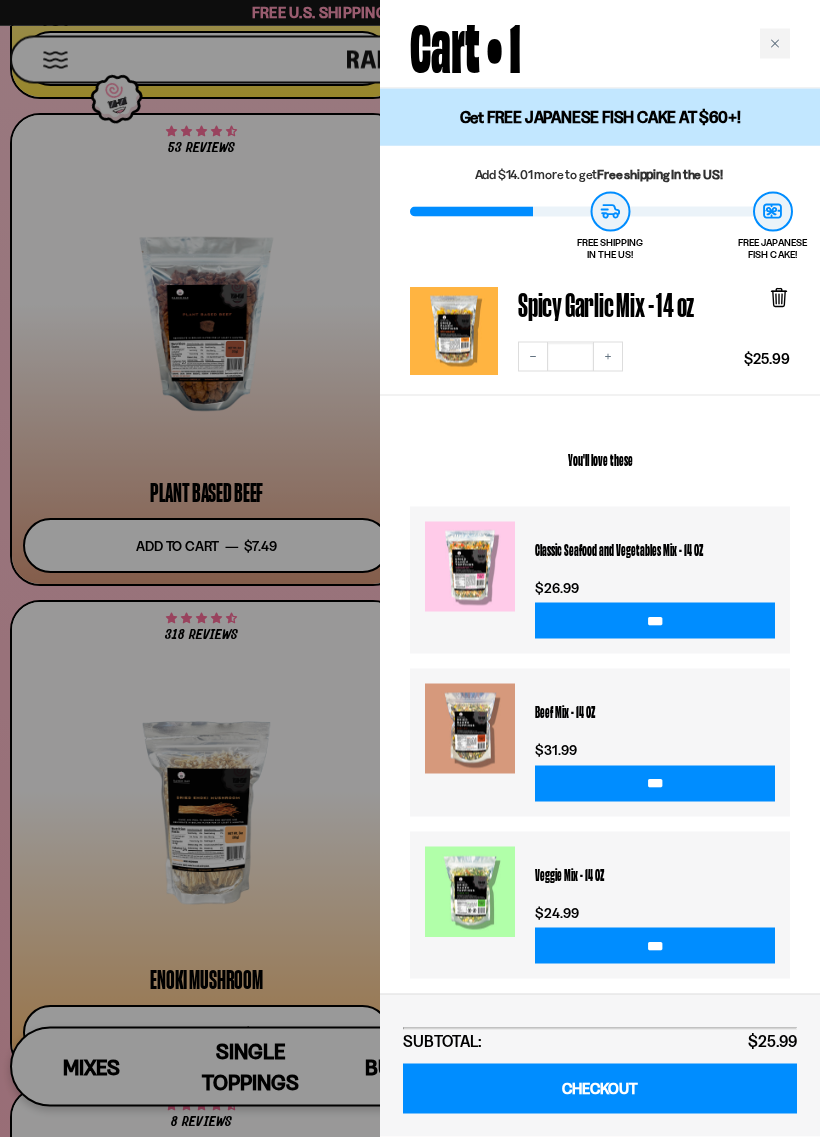 scroll, scrollTop: 3554, scrollLeft: 0, axis: vertical 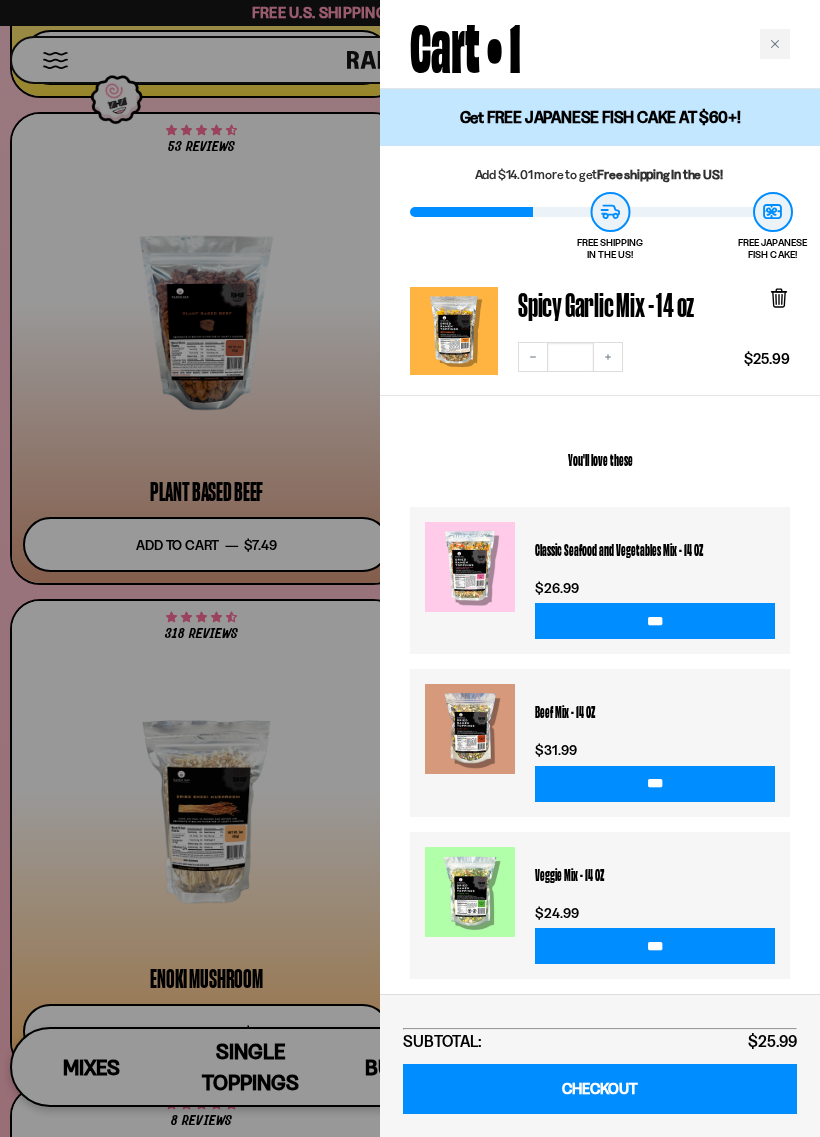 click at bounding box center (410, 568) 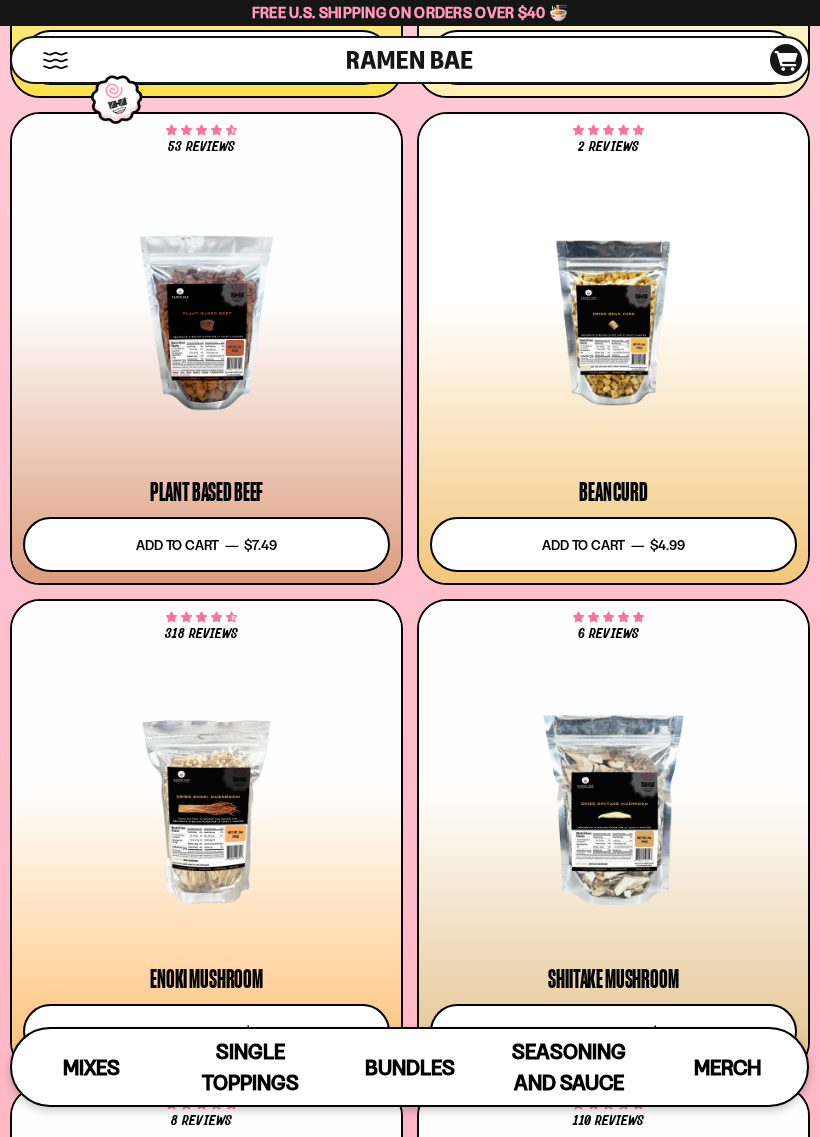 click on "Add to cart
Add
—
Regular price
$7.49
Regular price
Sale price
$7.49
Unit price
/
per" at bounding box center (206, 544) 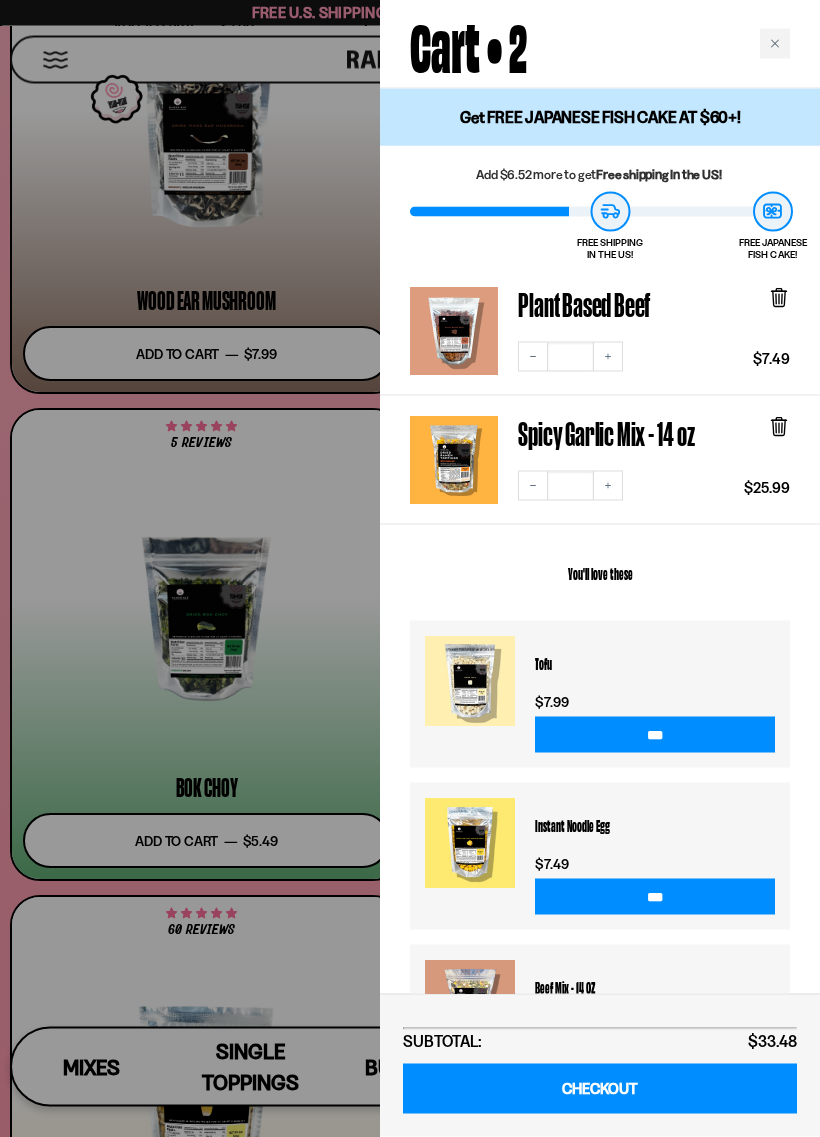 scroll, scrollTop: 5207, scrollLeft: 0, axis: vertical 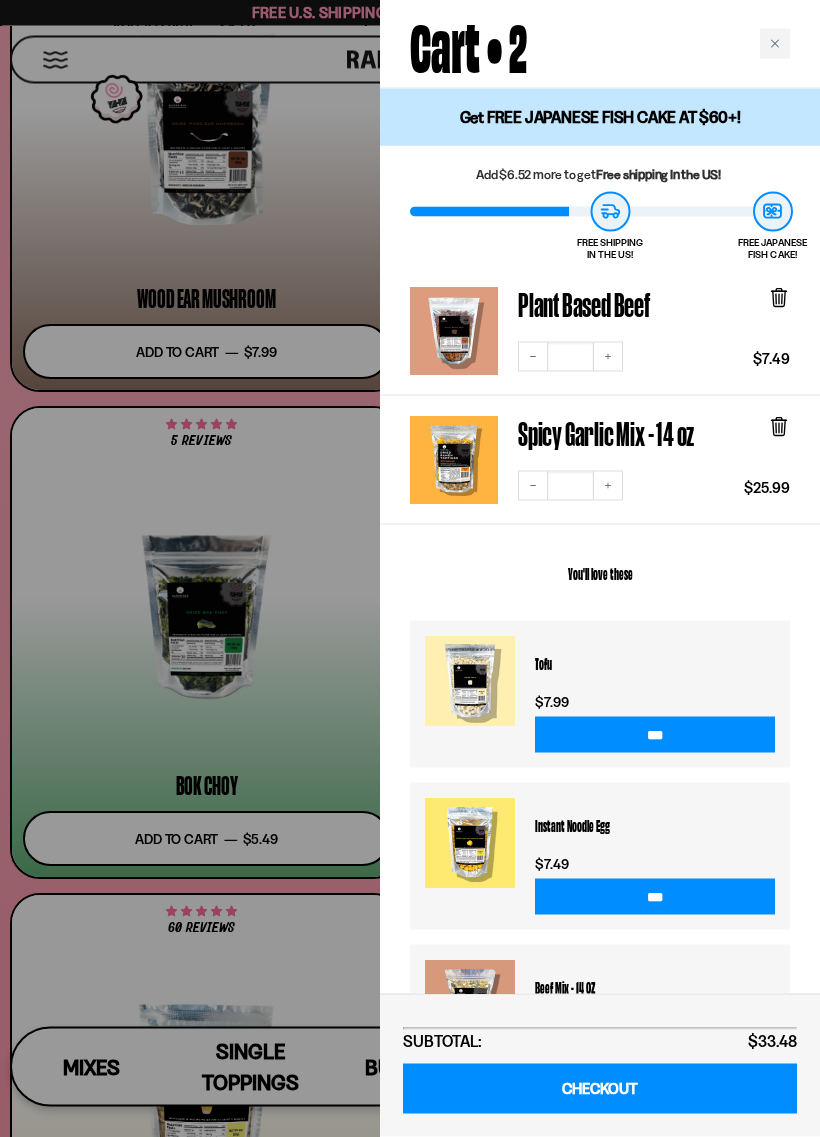 click at bounding box center (410, 568) 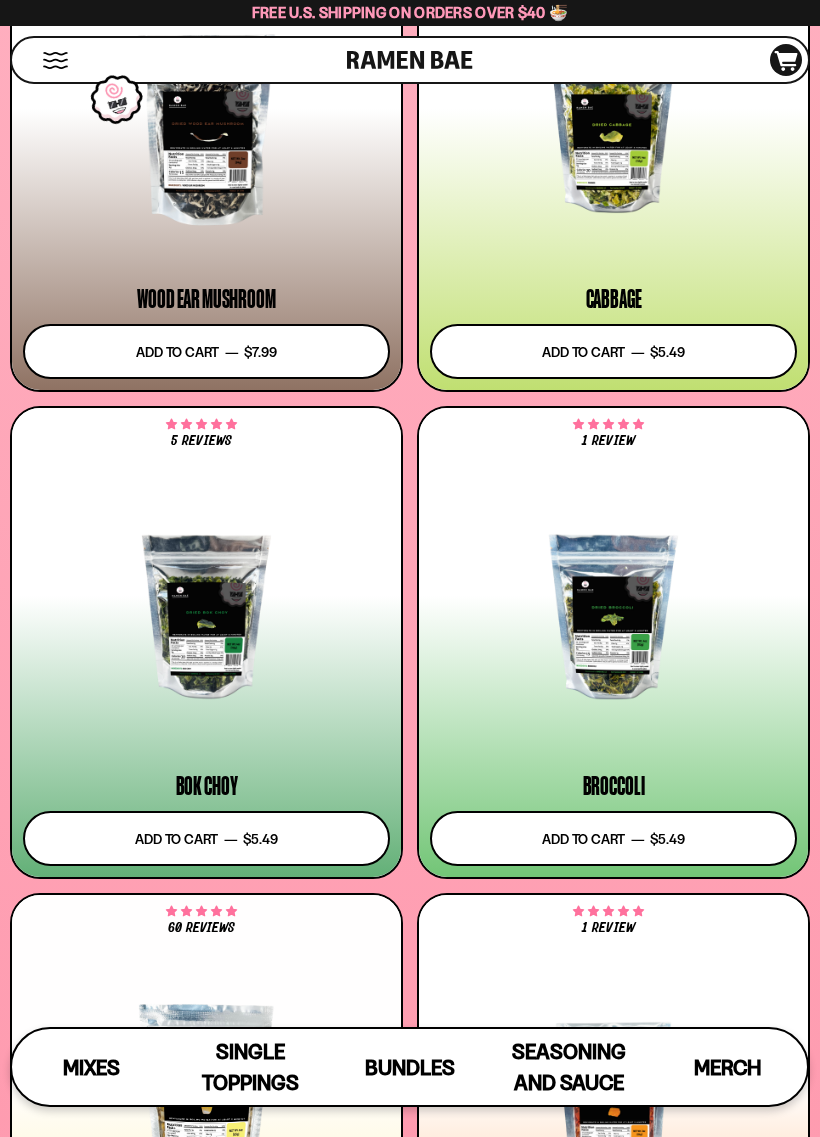 click on "Add to cart
Add
—
Regular price
$5.49
Regular price
Sale price
$5.49
Unit price
/
per" at bounding box center [613, 351] 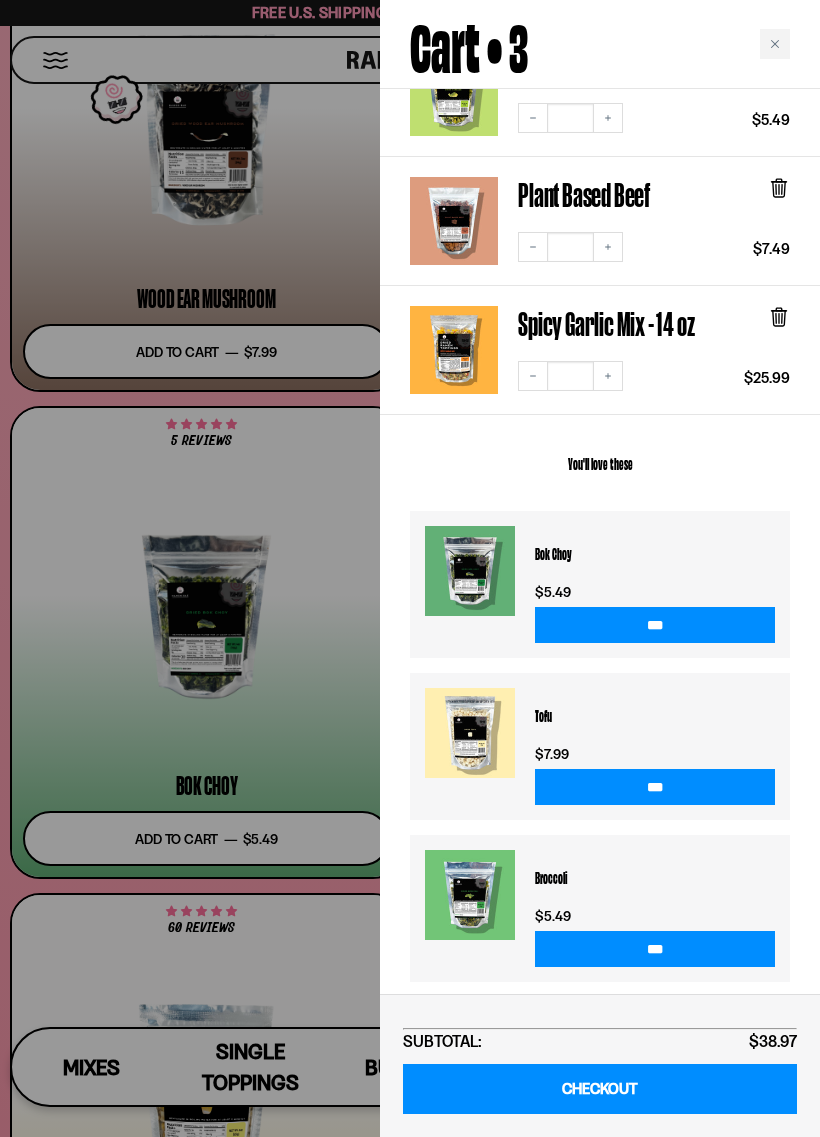 scroll, scrollTop: 237, scrollLeft: 0, axis: vertical 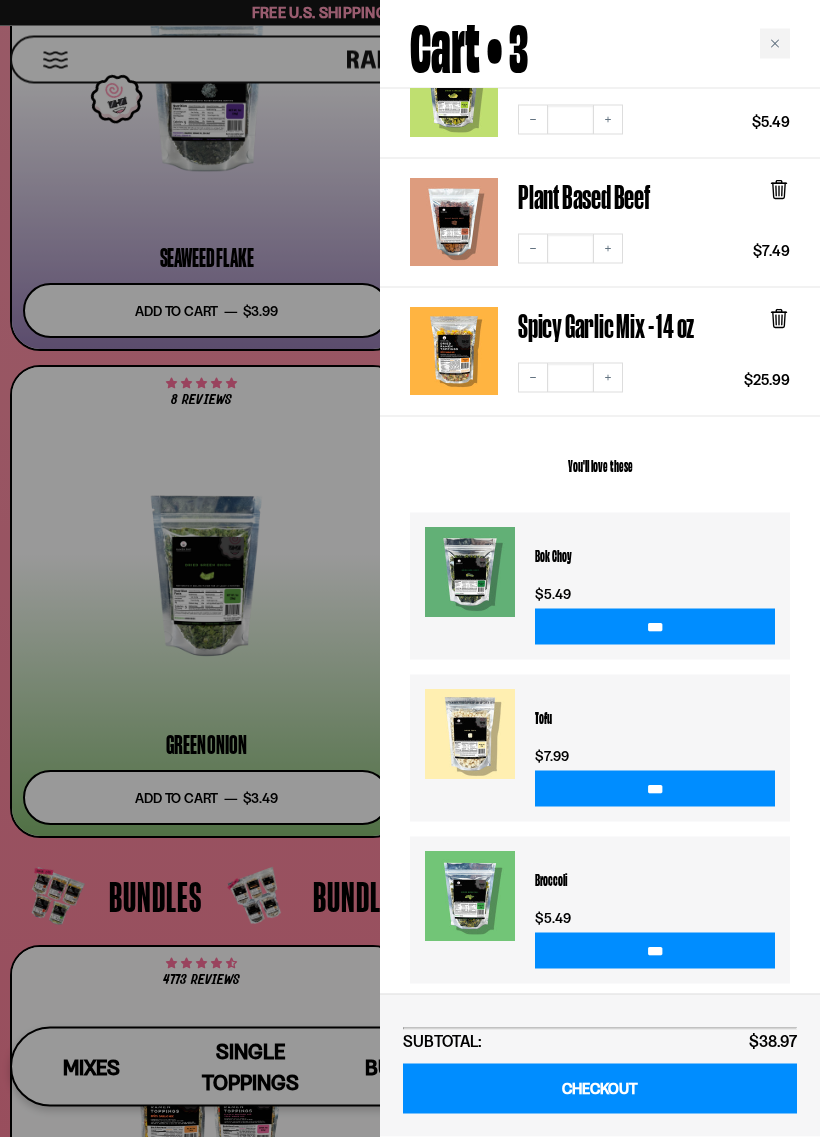 click at bounding box center (410, 568) 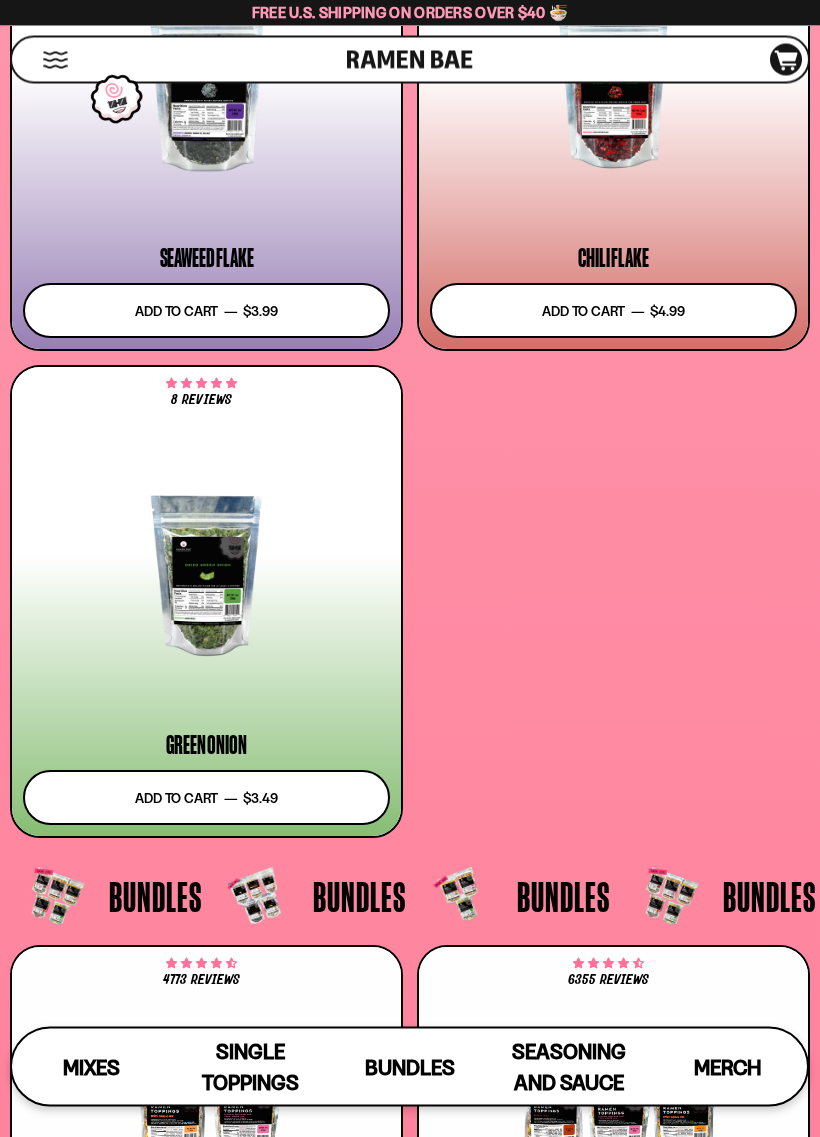 scroll, scrollTop: 6710, scrollLeft: 0, axis: vertical 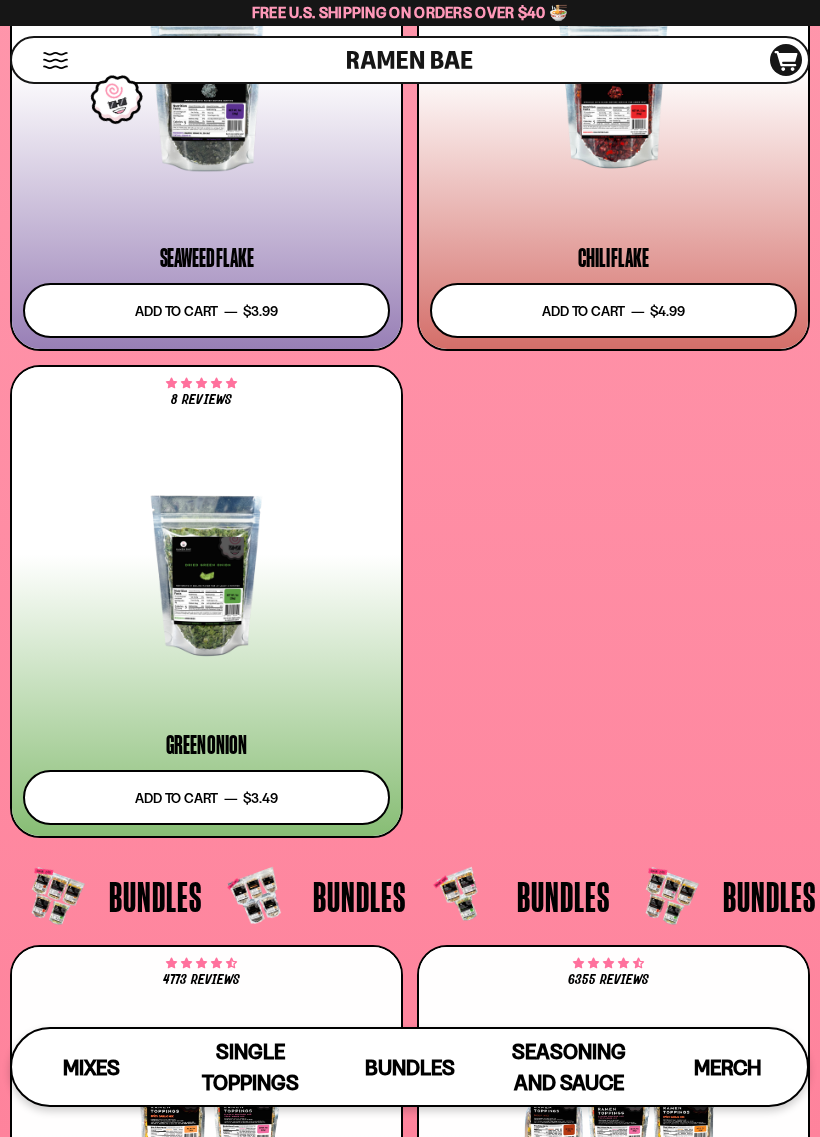 click on "Add to cart
Add
—
Regular price
$3.49
Regular price
Sale price
$3.49
Unit price
/
per" at bounding box center (206, 797) 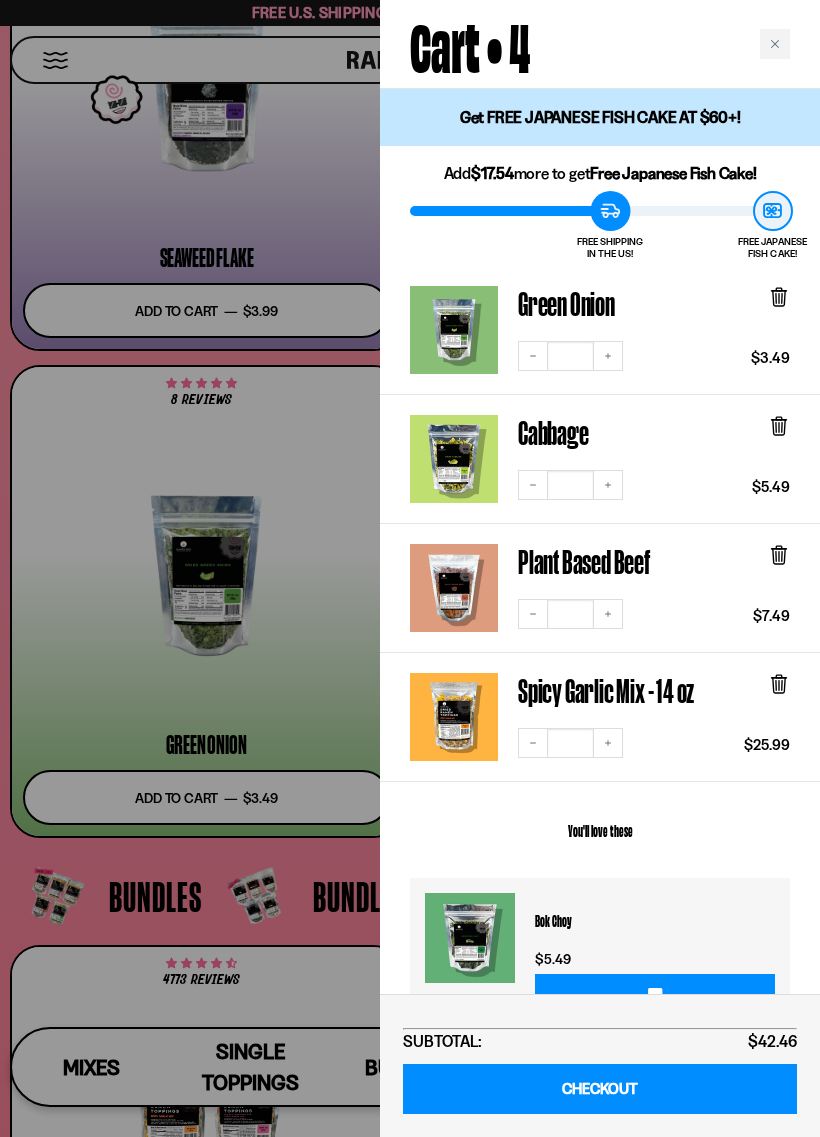 scroll, scrollTop: 0, scrollLeft: 0, axis: both 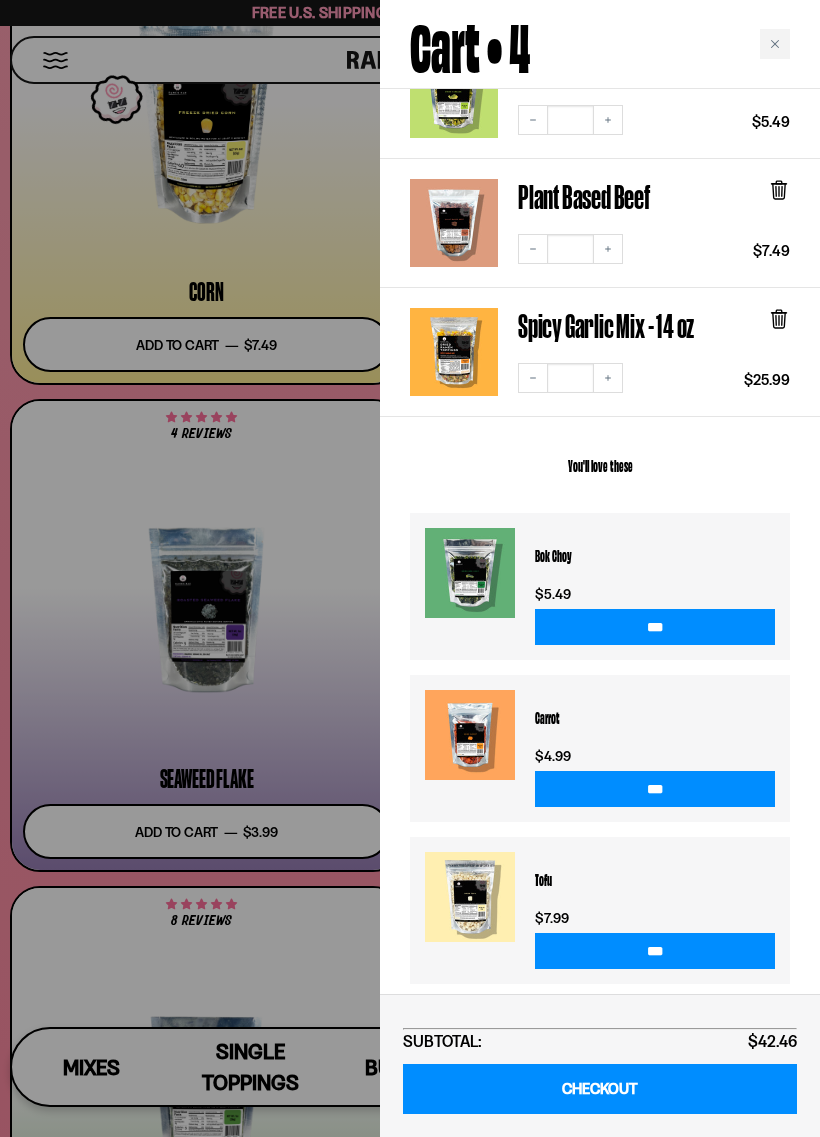 click on "CHECKOUT" at bounding box center [600, 1089] 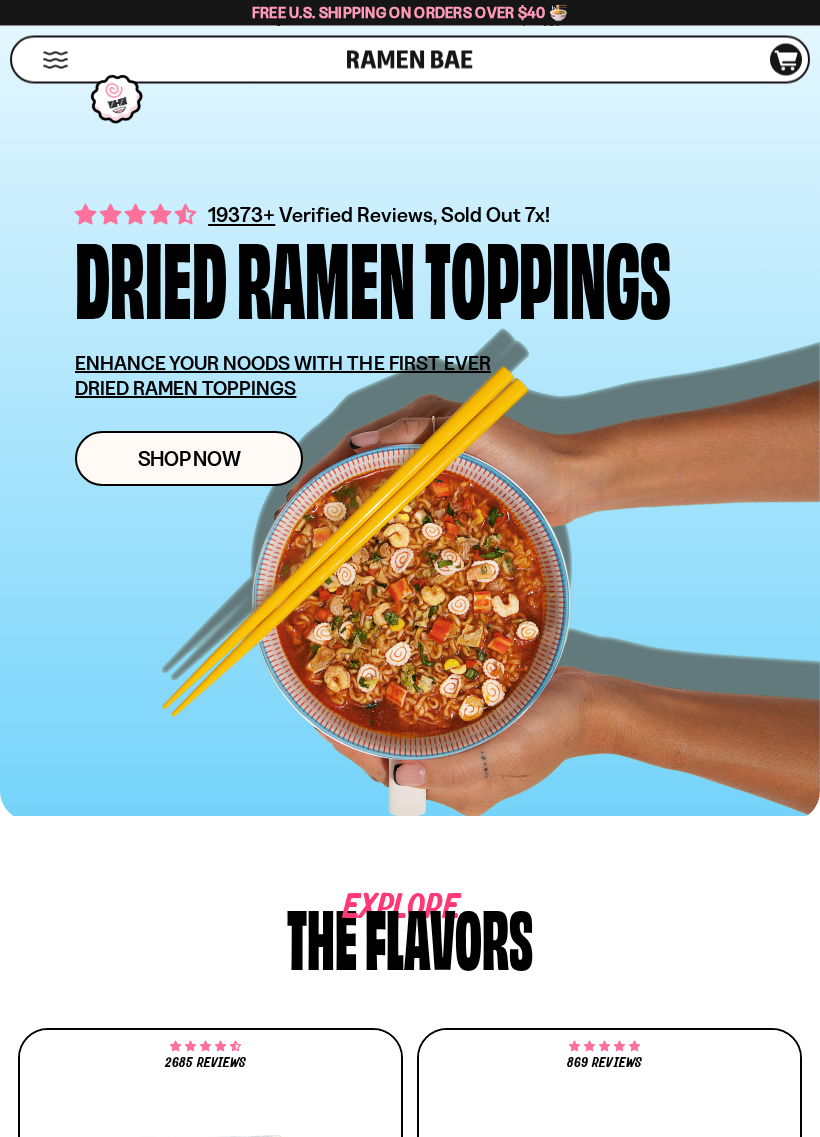 scroll, scrollTop: 0, scrollLeft: 0, axis: both 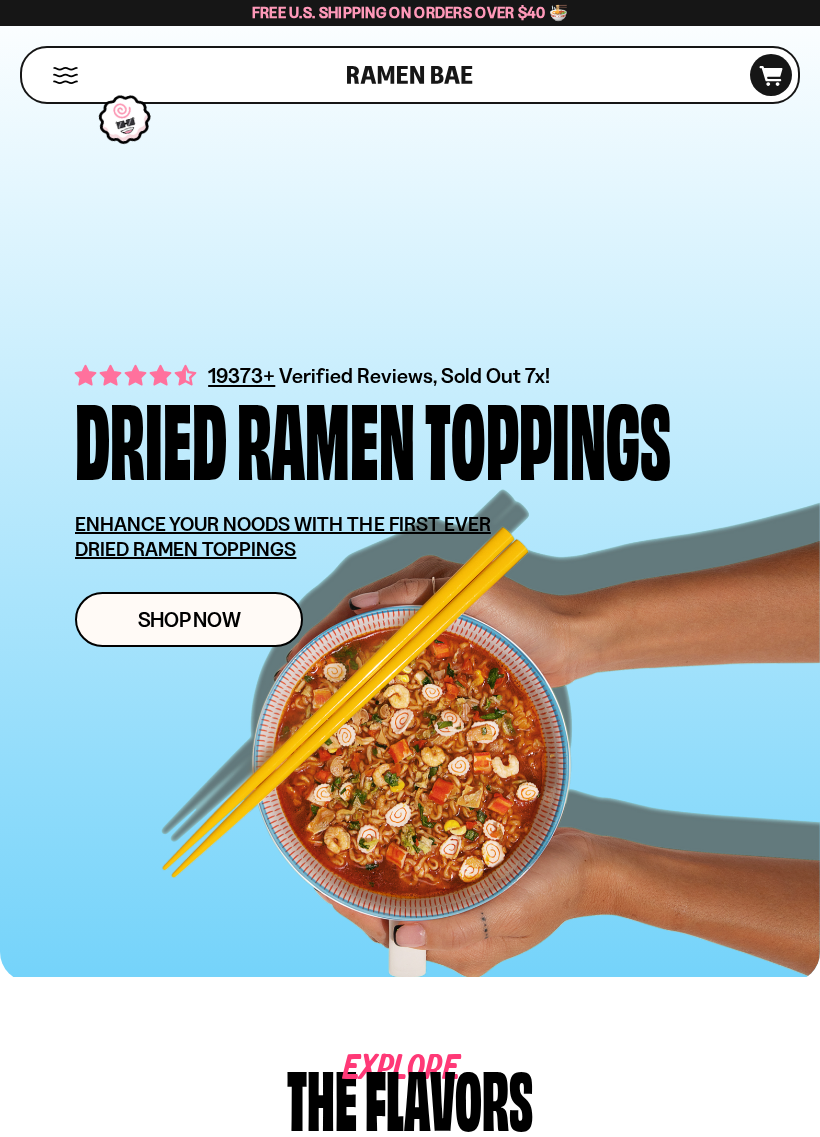 click 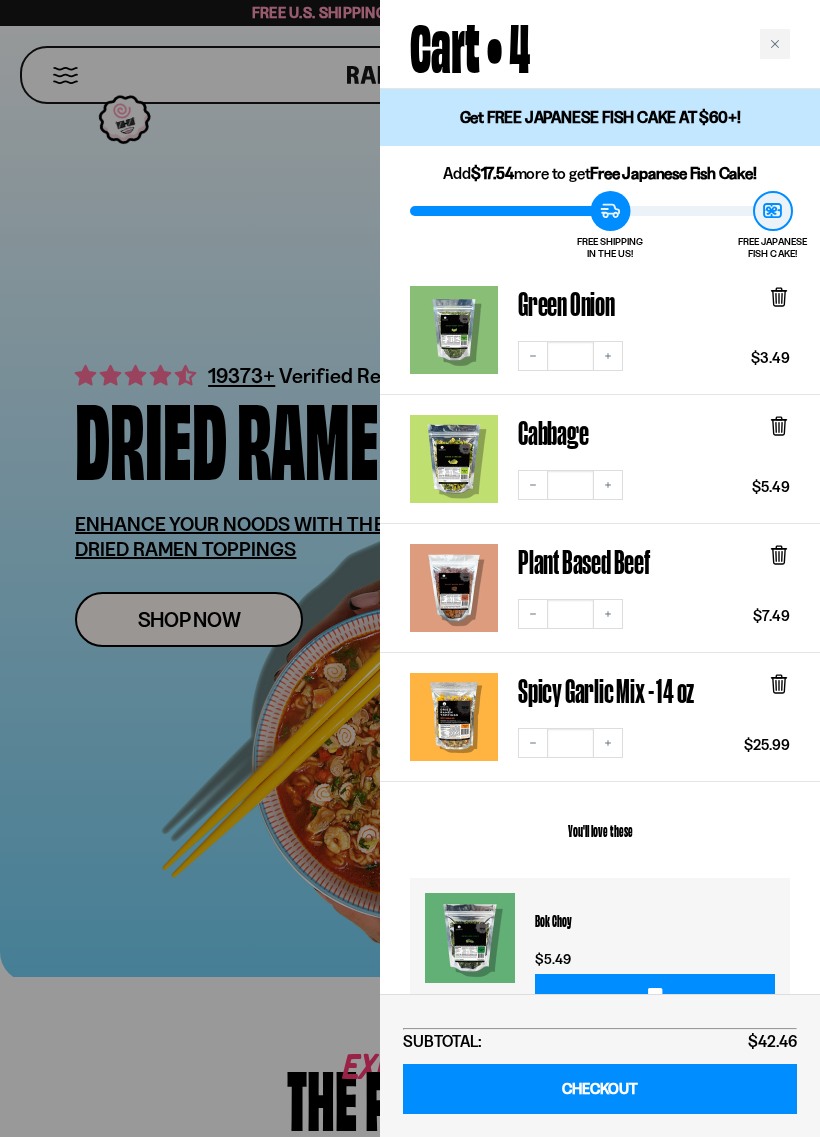 click on "CHECKOUT" at bounding box center [600, 1089] 